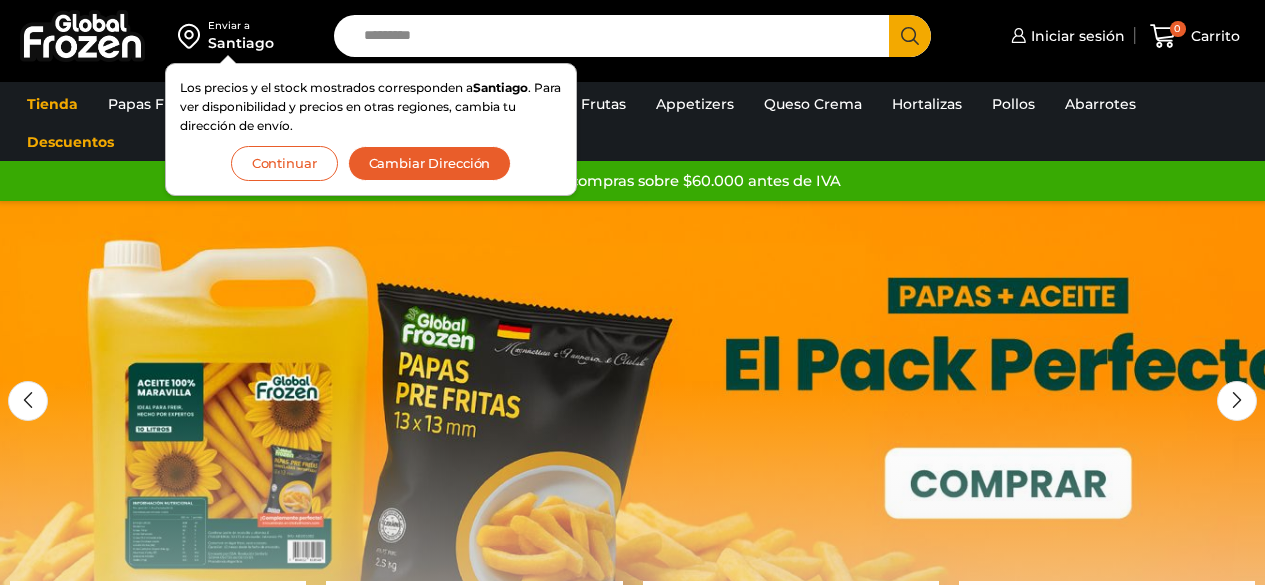 click on "Iniciar sesión" at bounding box center (1075, 36) 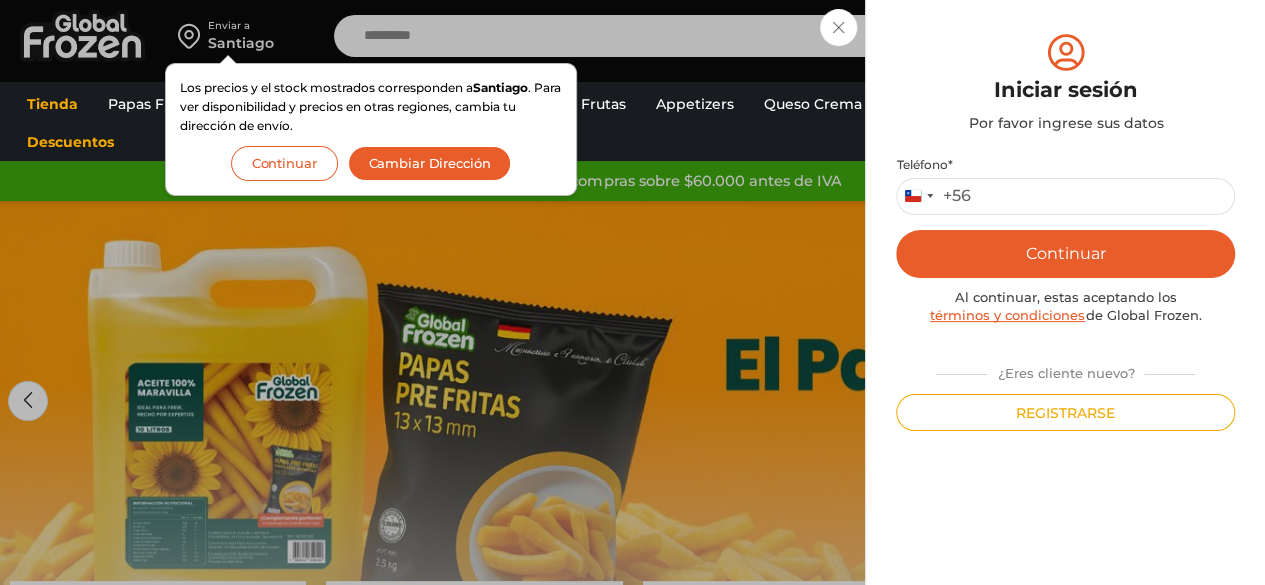 scroll, scrollTop: 0, scrollLeft: 0, axis: both 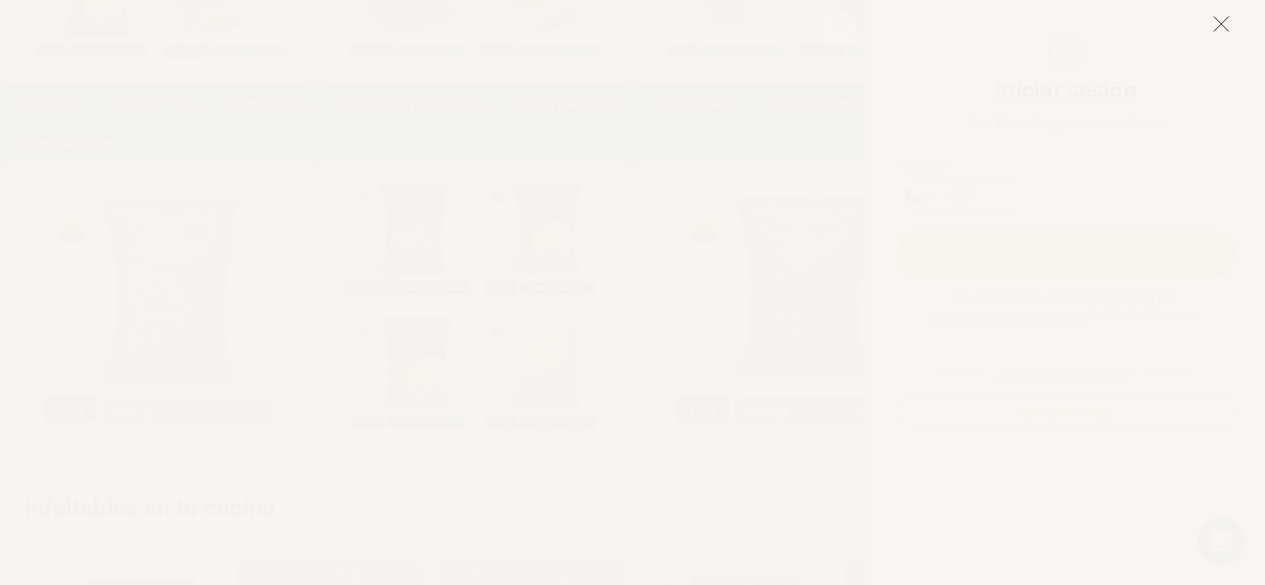 click 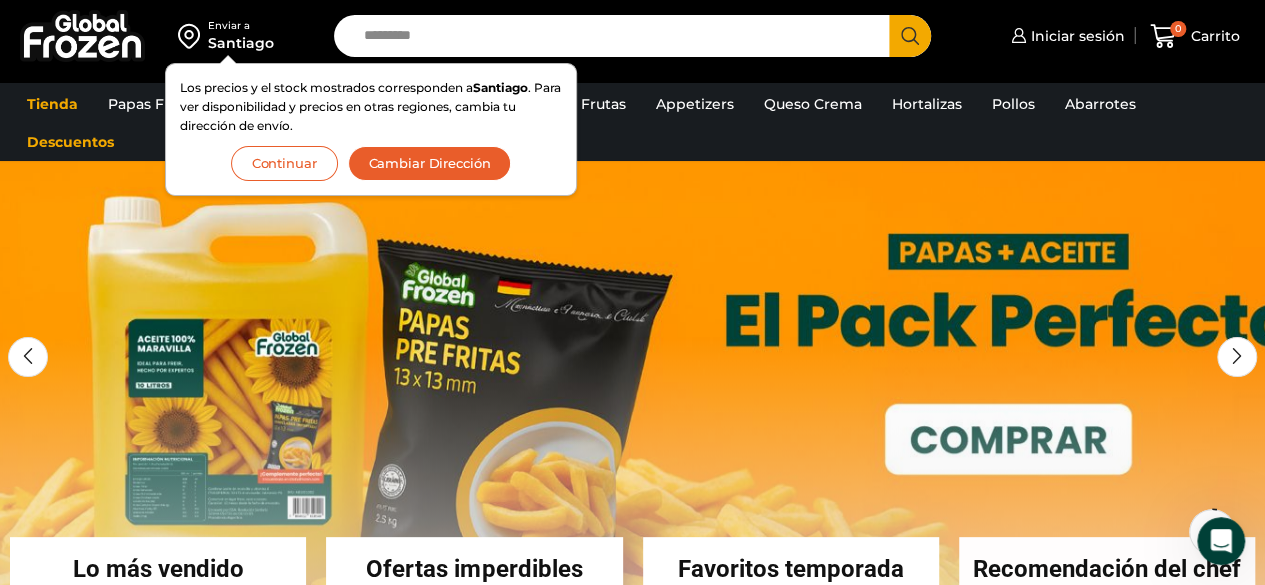 scroll, scrollTop: 52, scrollLeft: 0, axis: vertical 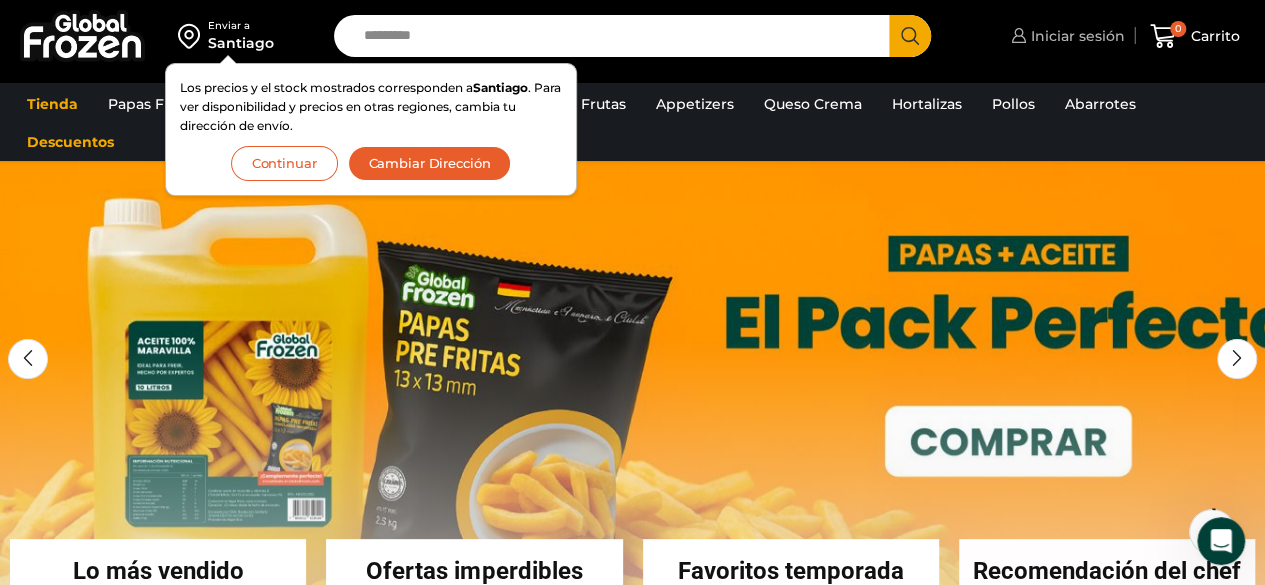 click on "Iniciar sesión" at bounding box center [1075, 36] 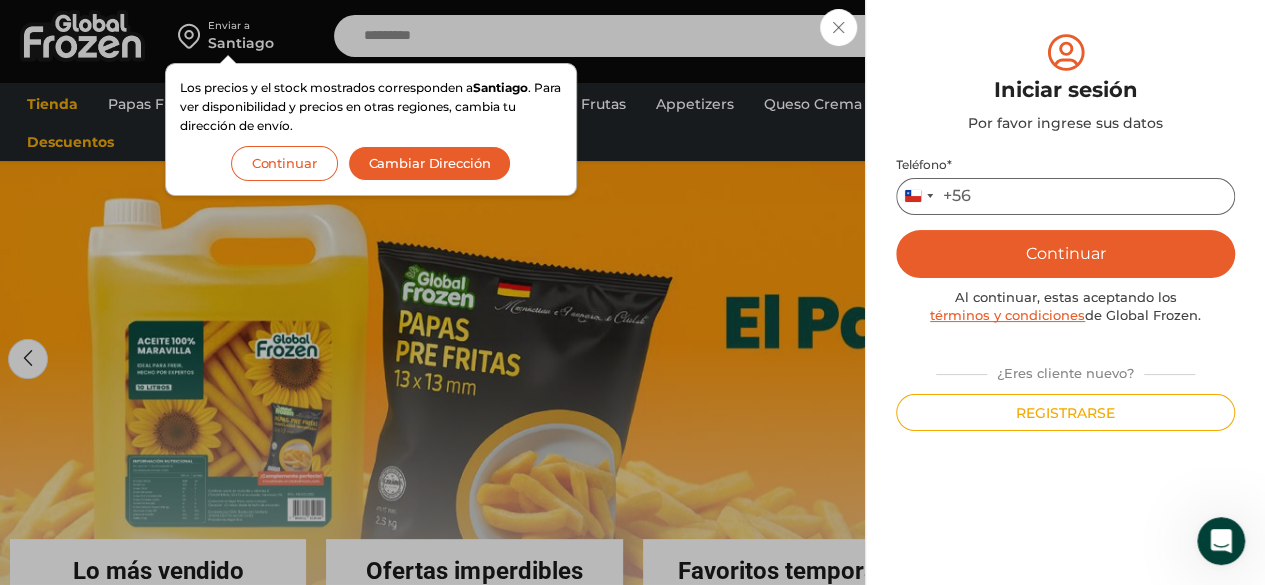 click on "Teléfono
*" at bounding box center [1065, 196] 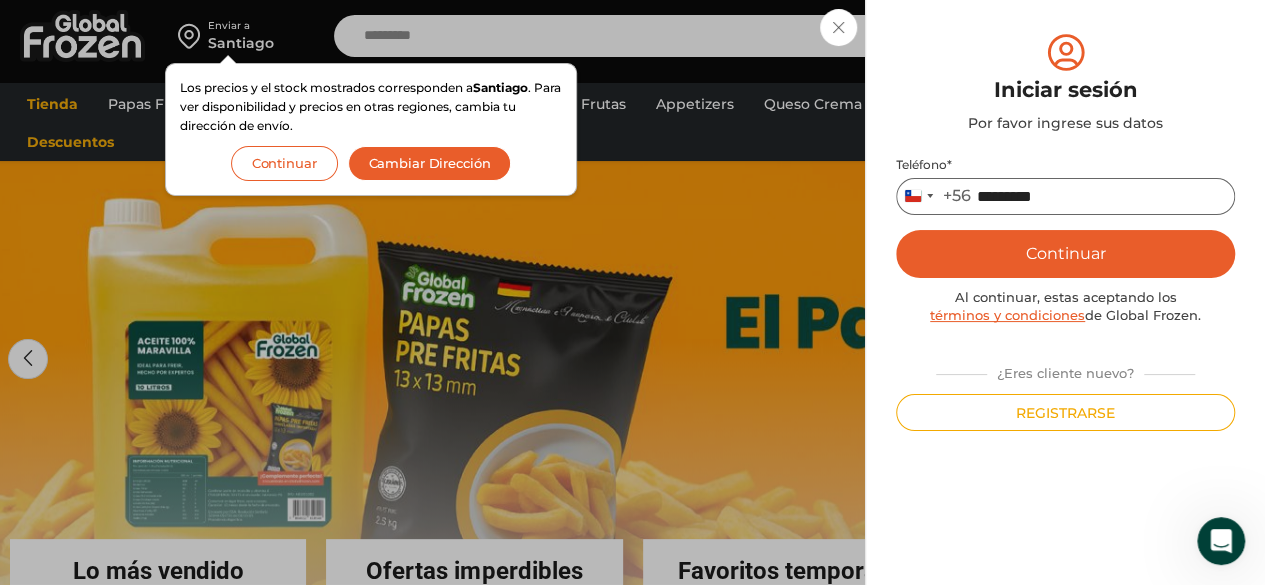 type on "*********" 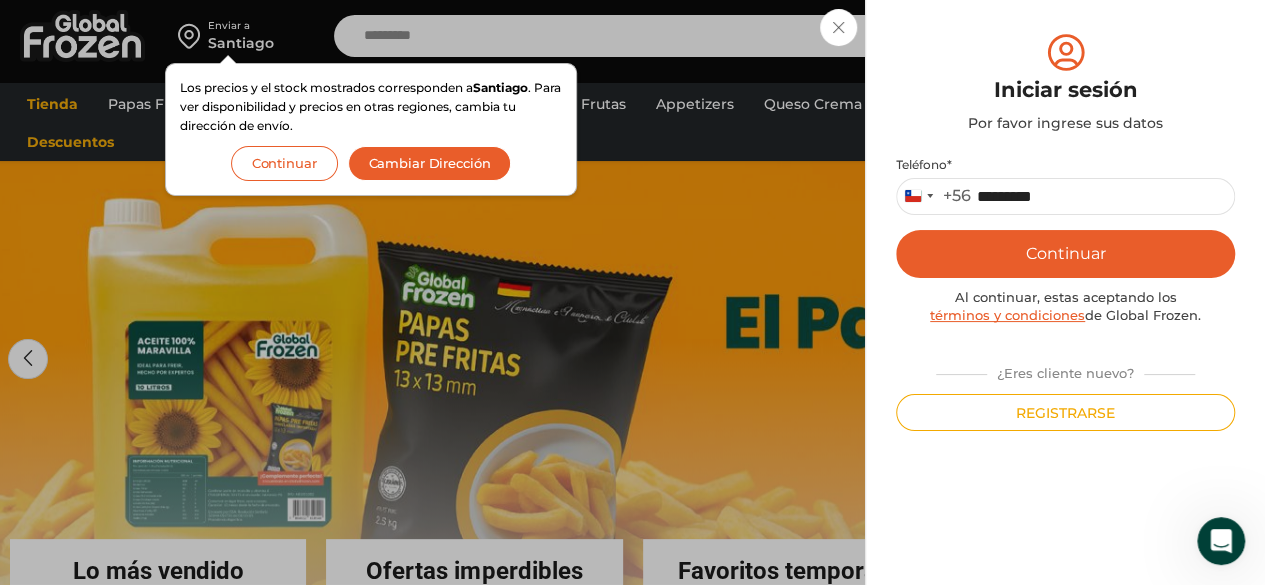click on "Continuar" at bounding box center (1065, 254) 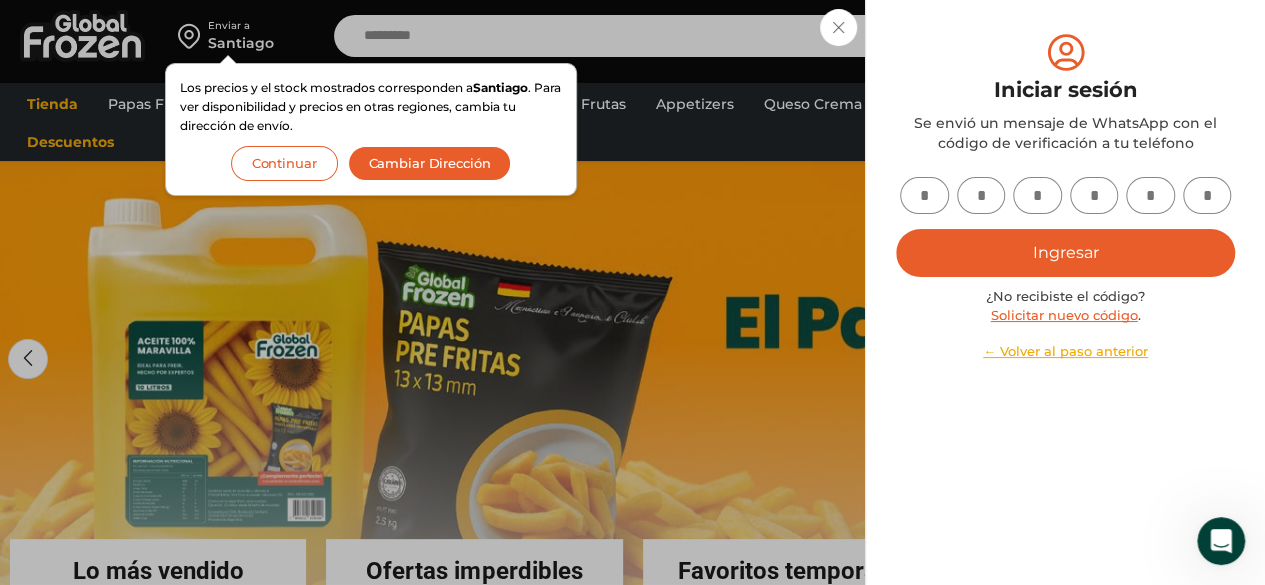 click at bounding box center [924, 195] 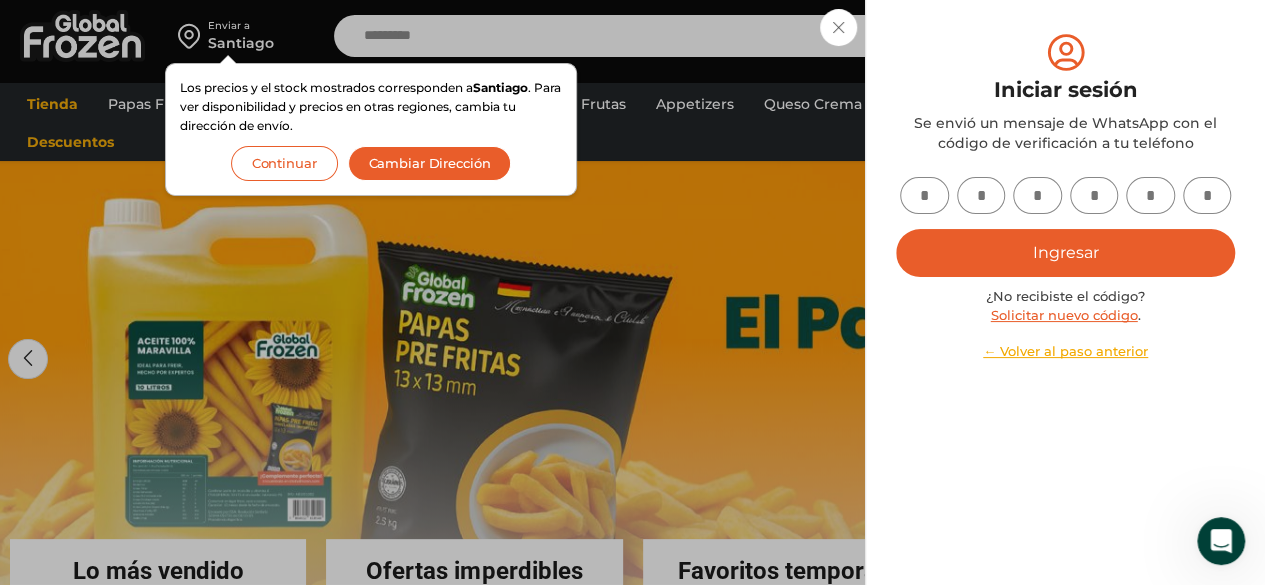 type on "*" 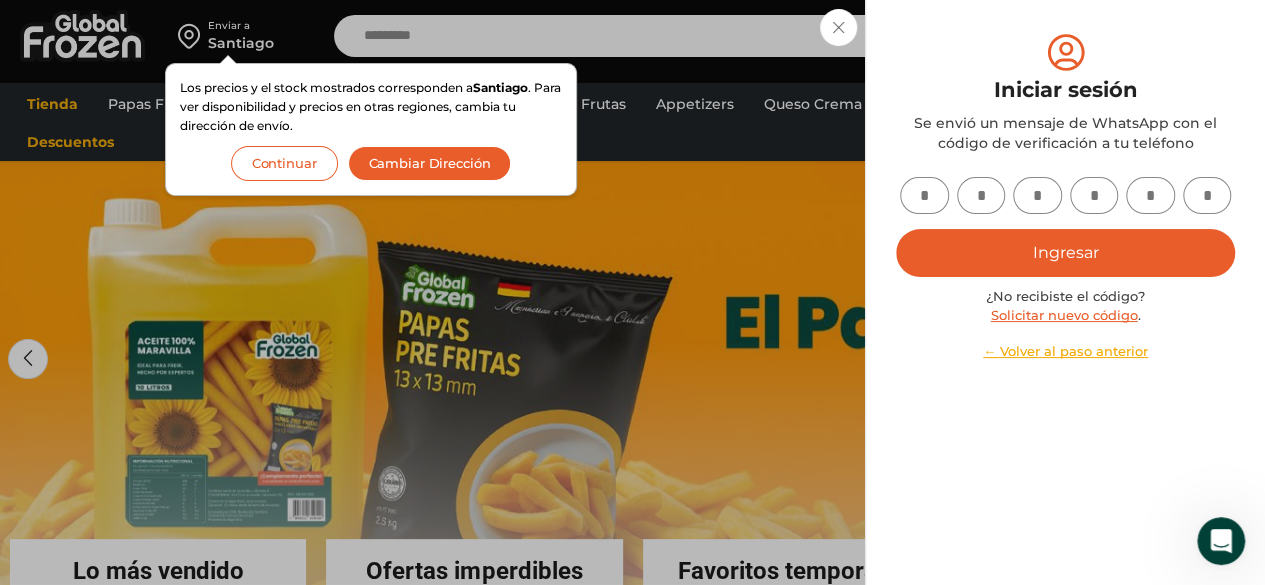 type on "*" 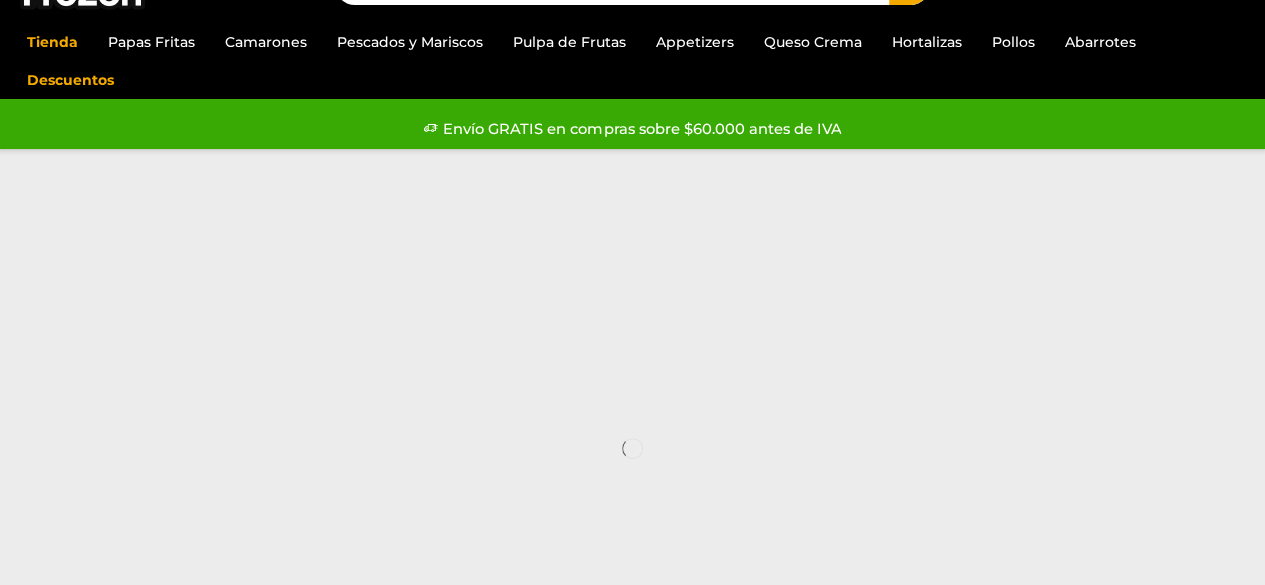 scroll, scrollTop: 52, scrollLeft: 0, axis: vertical 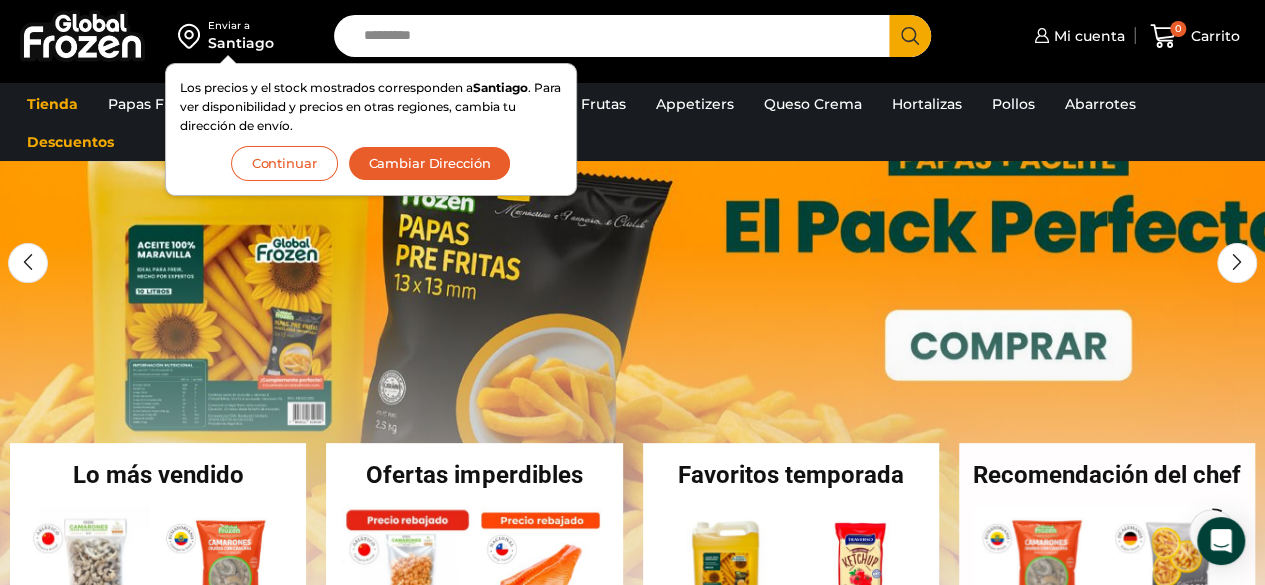 click on "Cambiar Dirección" at bounding box center [430, 163] 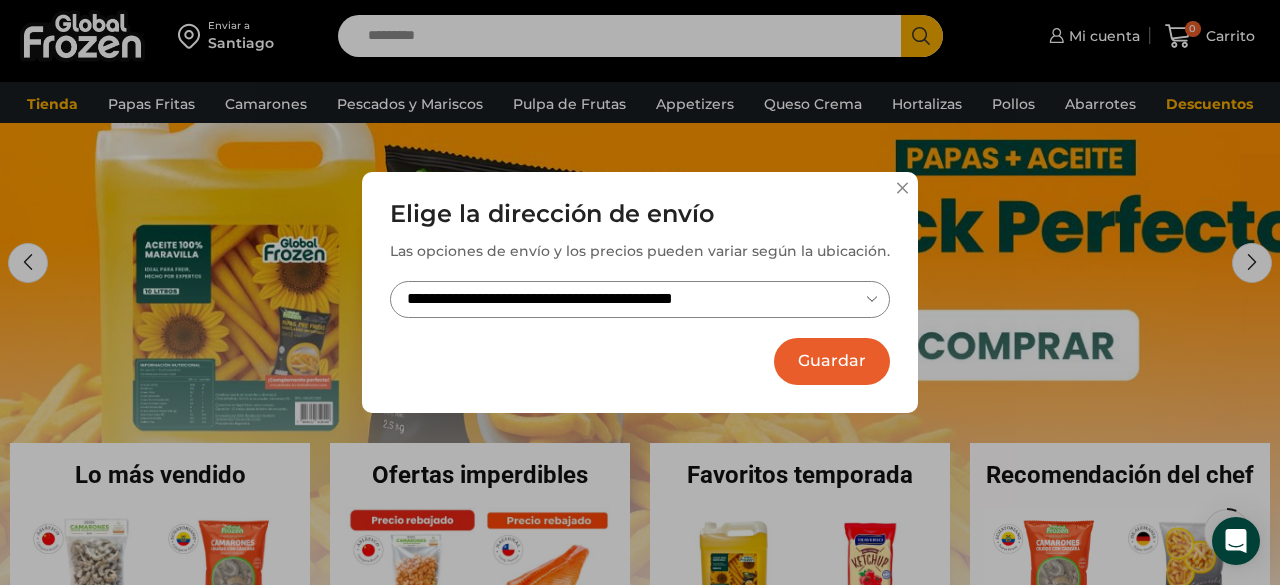 click on "Guardar" at bounding box center (832, 361) 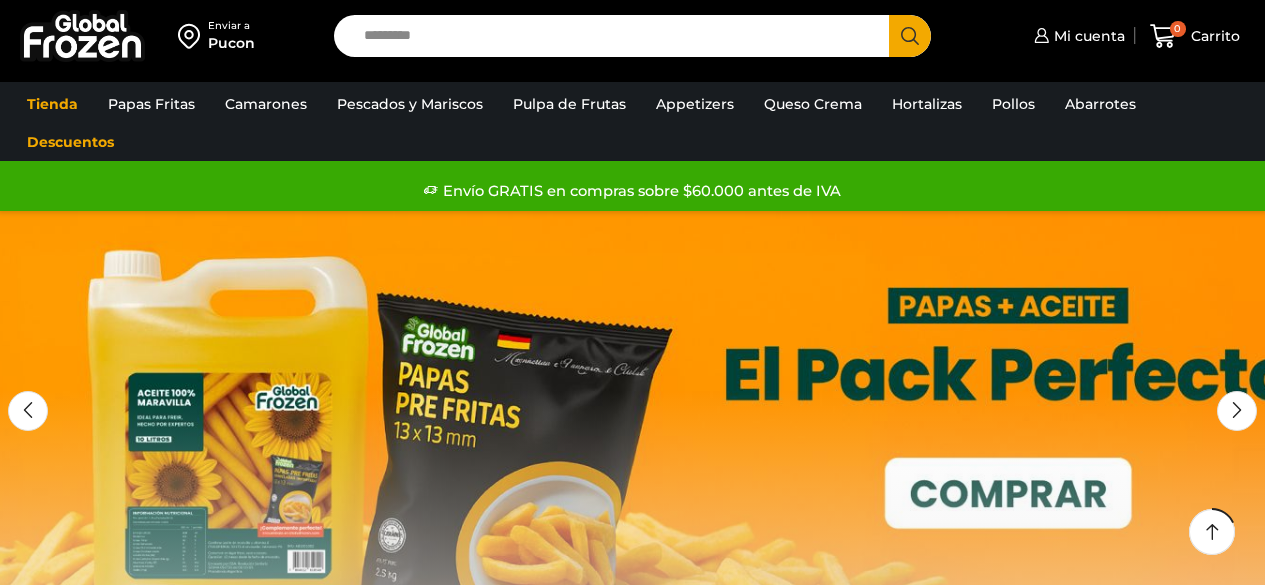 scroll, scrollTop: 424, scrollLeft: 0, axis: vertical 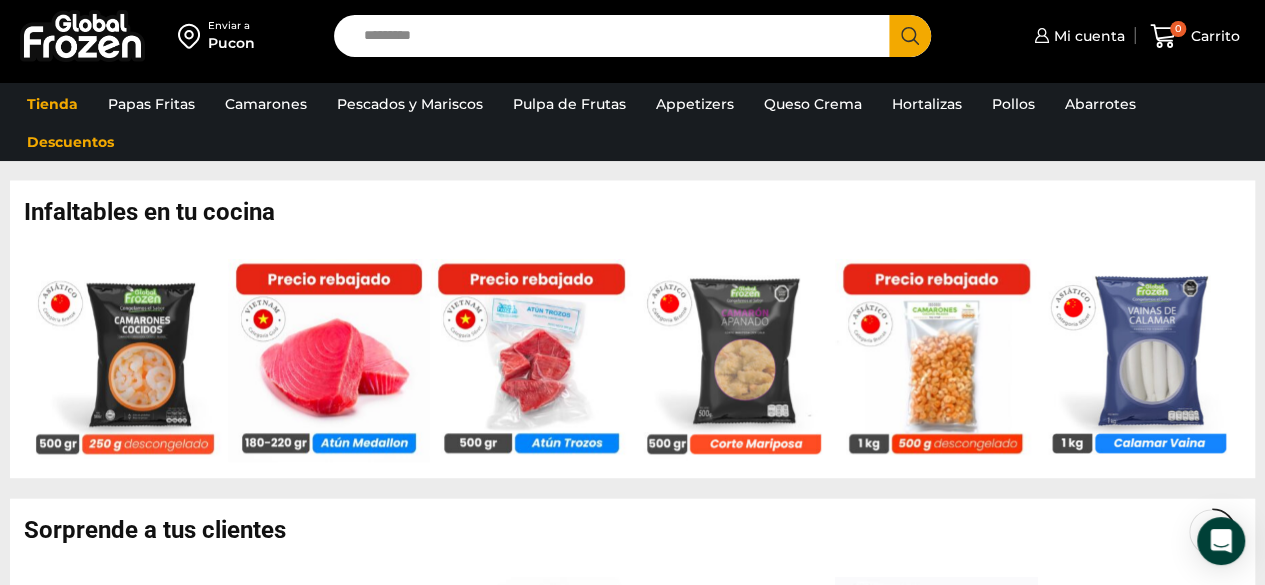 click on "Search input" at bounding box center [617, 36] 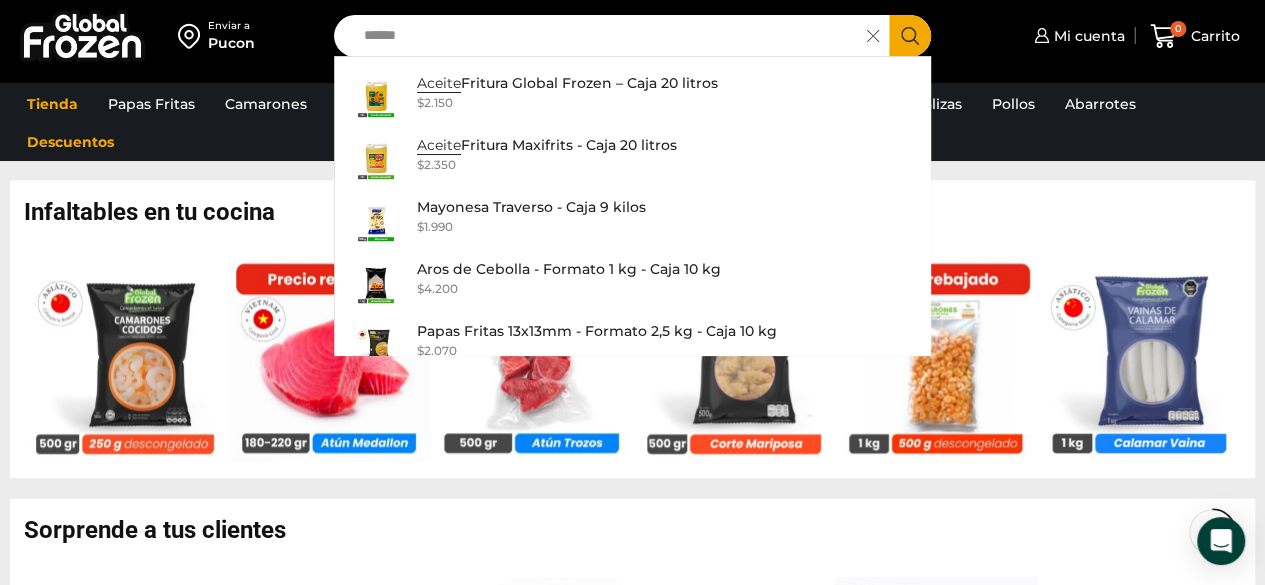 type on "******" 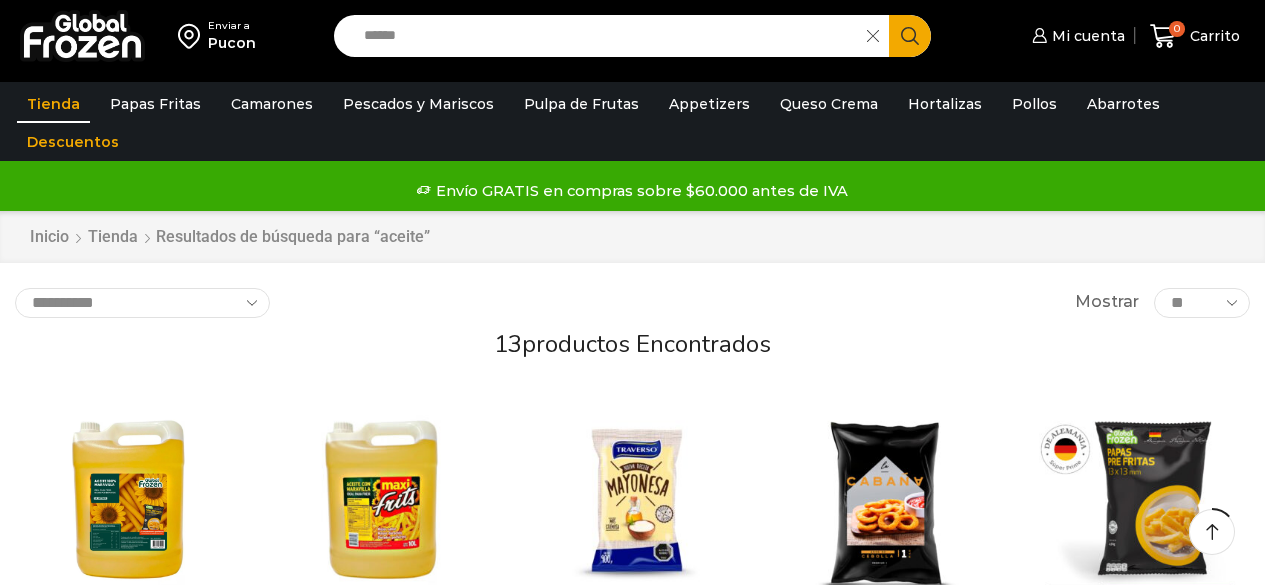 scroll, scrollTop: 215, scrollLeft: 0, axis: vertical 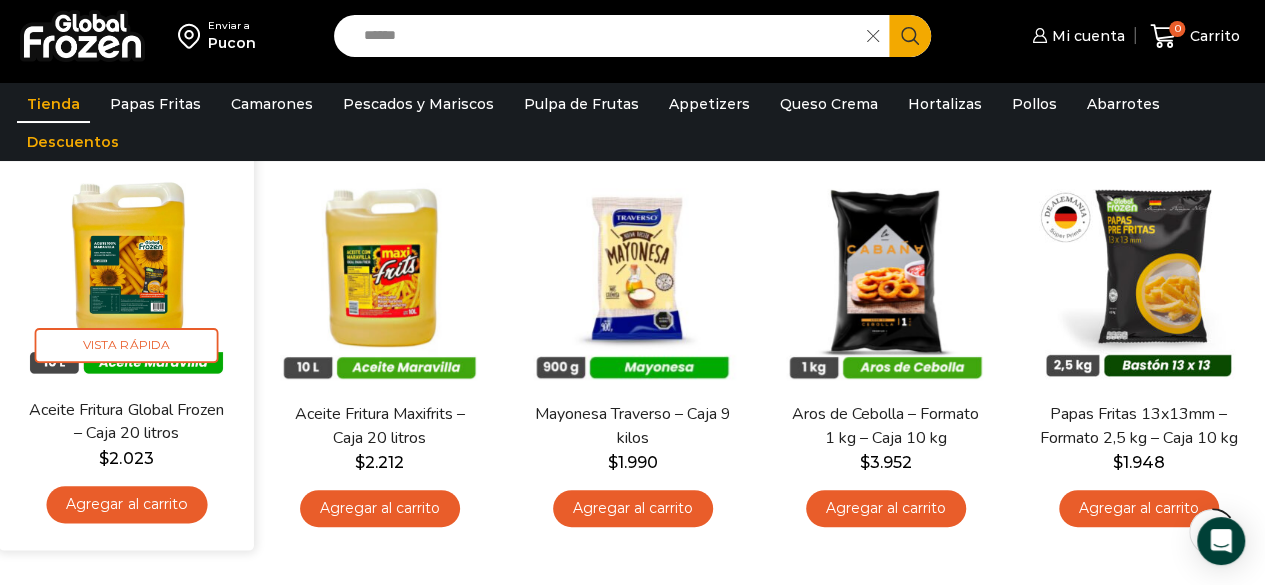 click at bounding box center (126, 271) 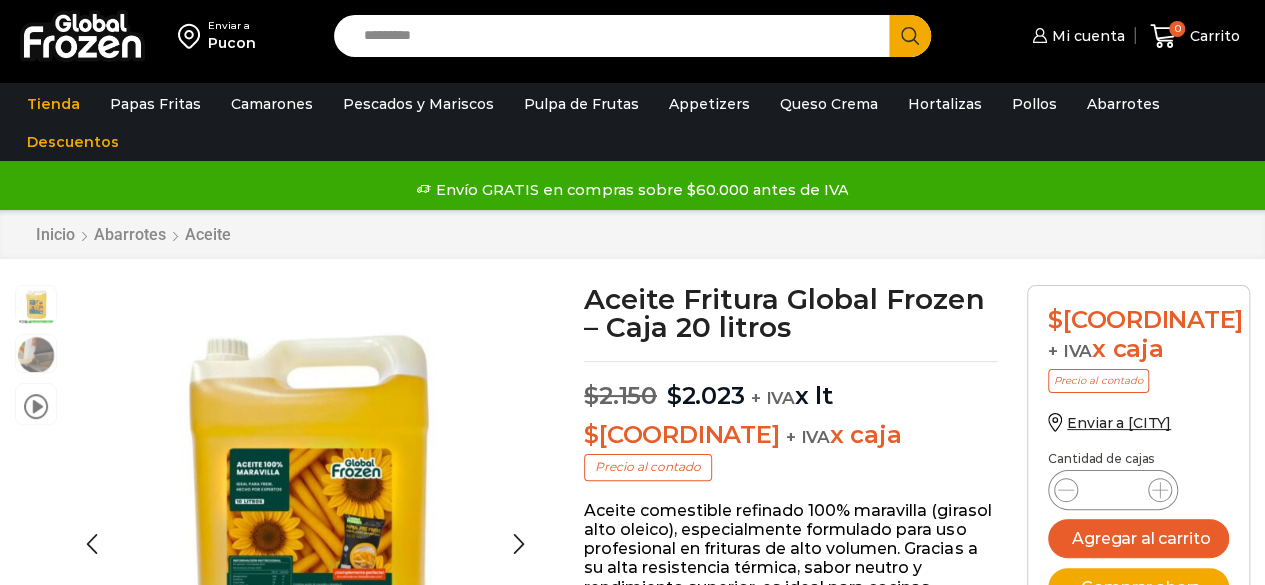 scroll, scrollTop: 8, scrollLeft: 0, axis: vertical 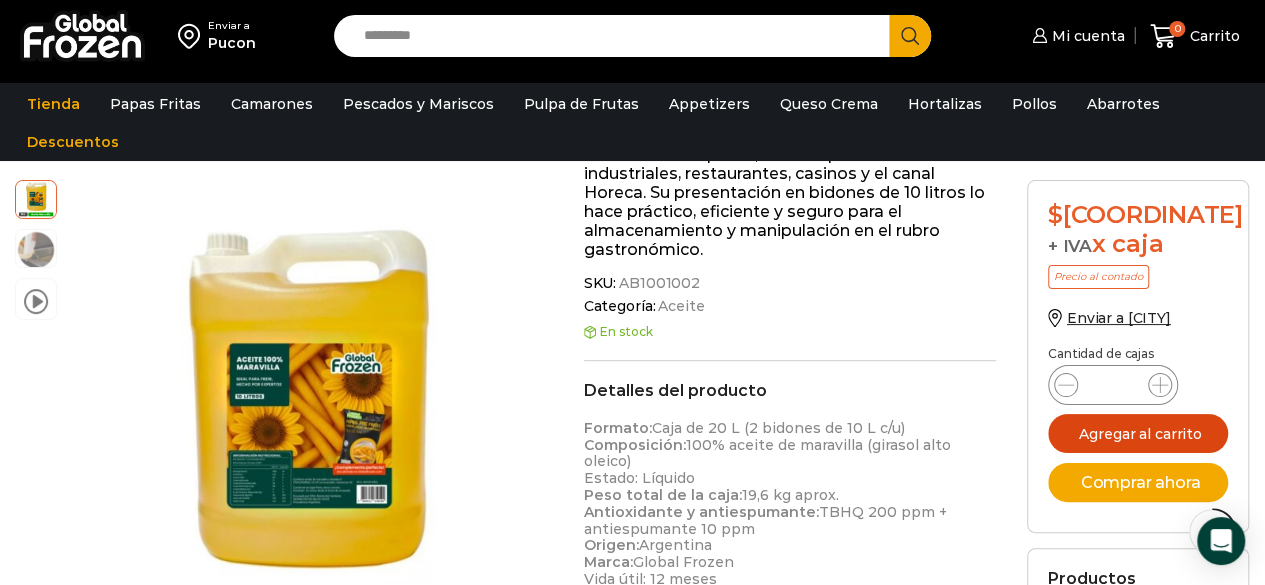 click on "Agregar al carrito" at bounding box center [1138, 433] 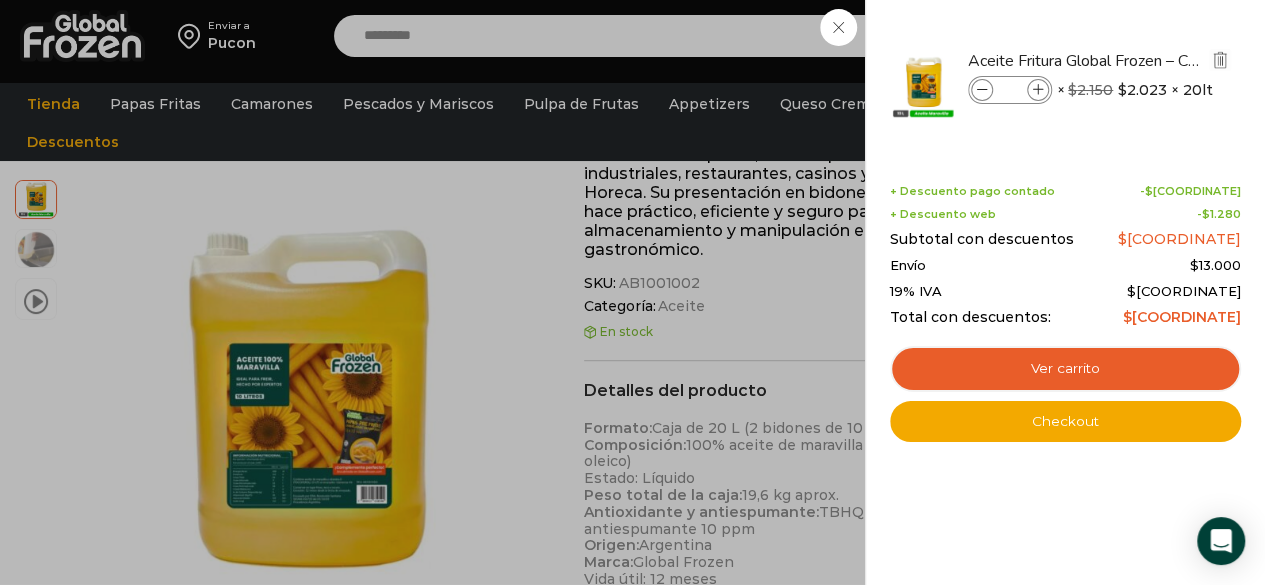click at bounding box center [1038, 90] 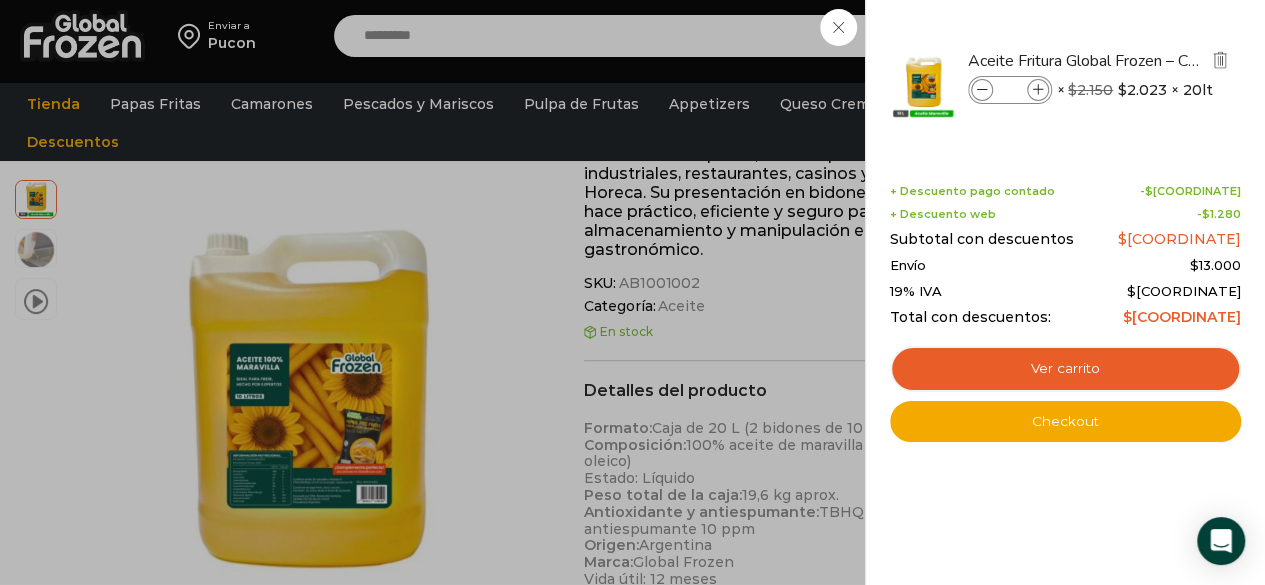 type on "*" 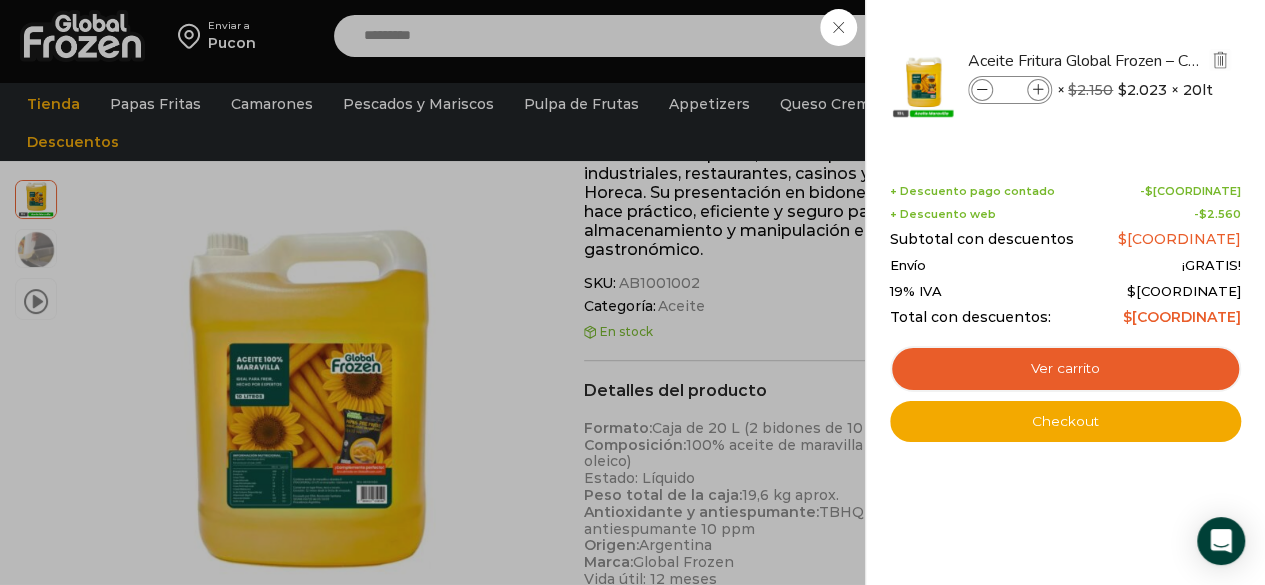 click at bounding box center [1038, 90] 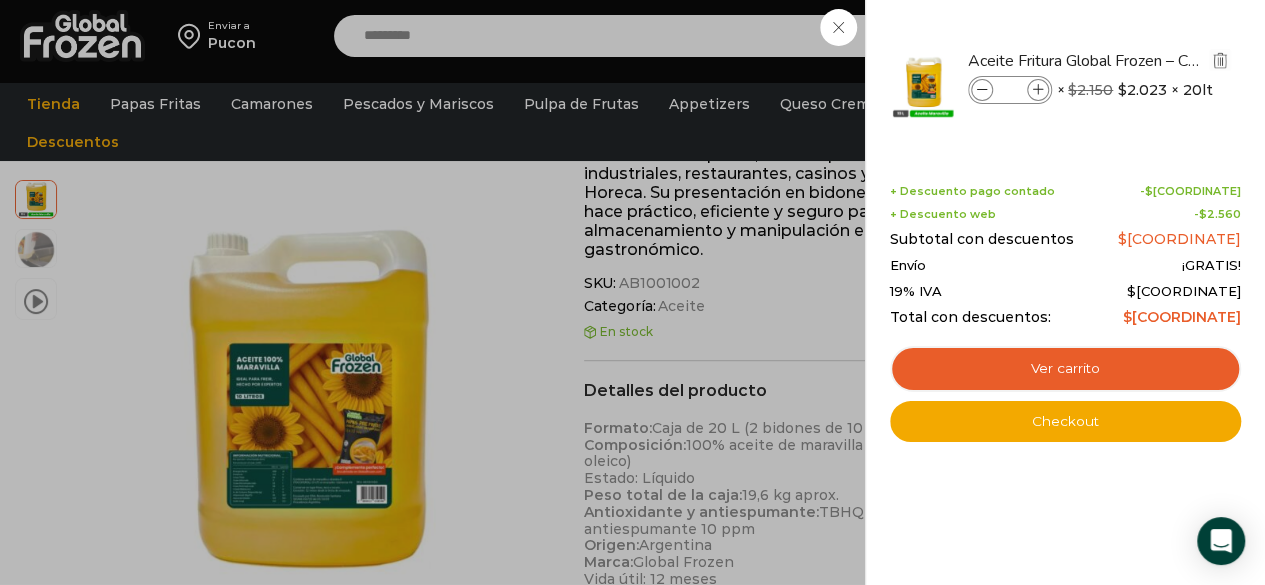 type on "*" 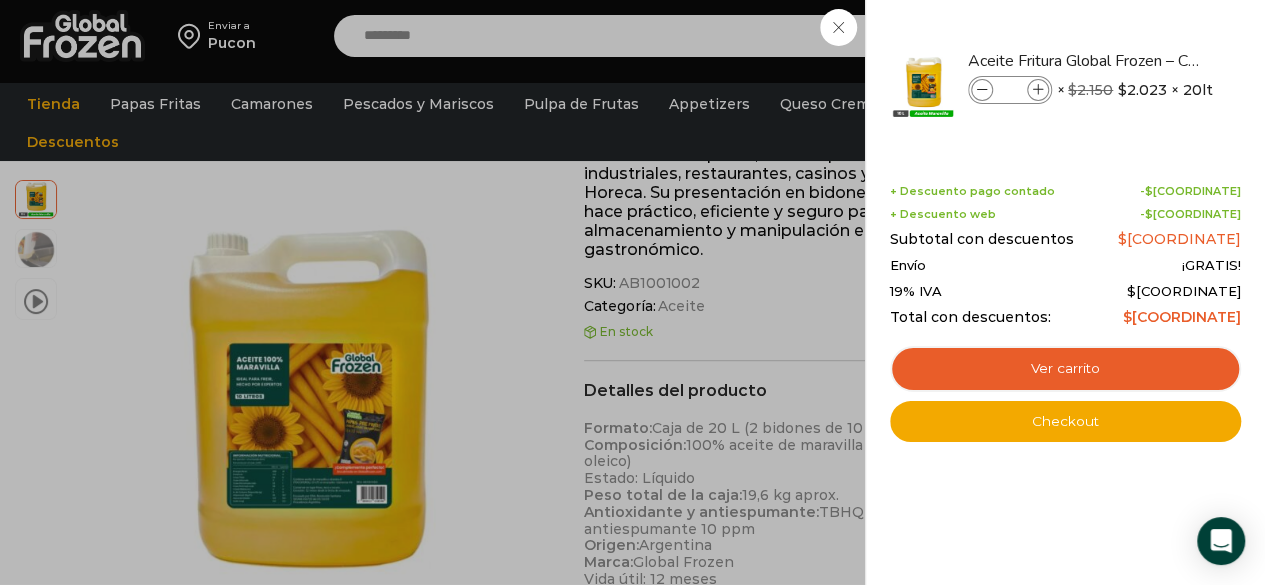 click on "3
Carrito
3
3
Shopping Cart
*" at bounding box center [1195, 36] 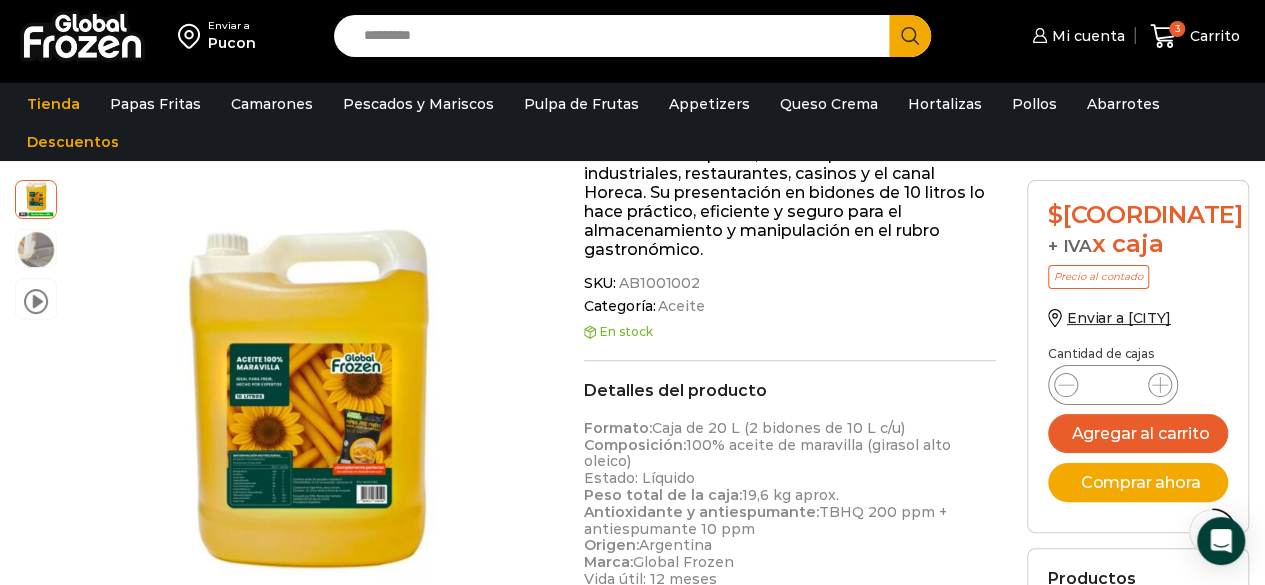 click at bounding box center [82, 36] 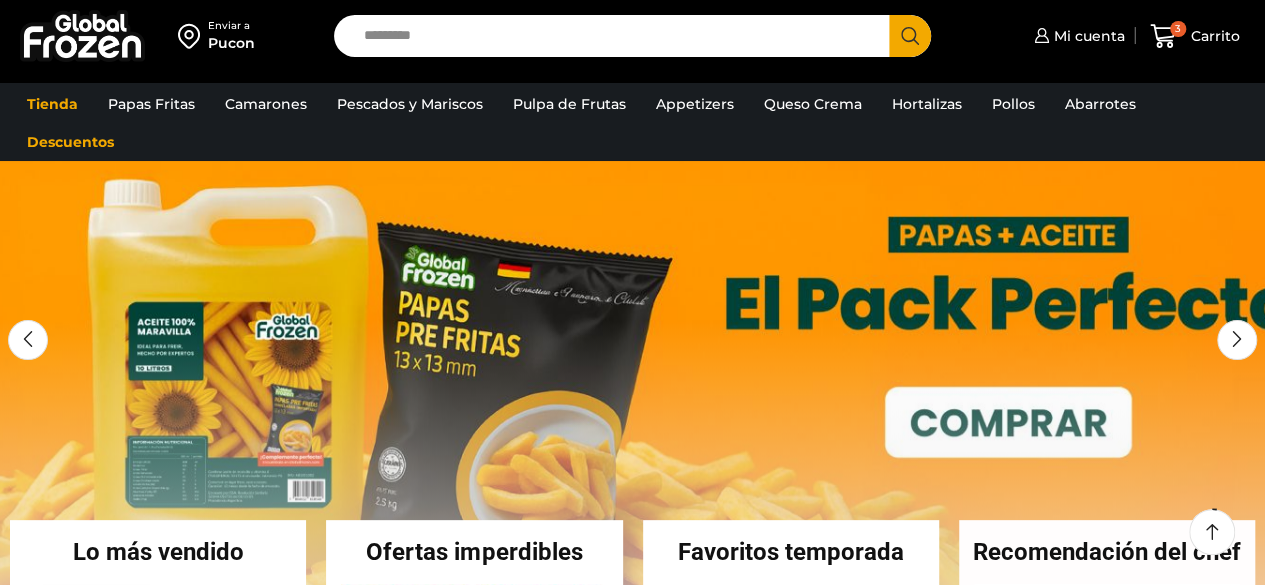 scroll, scrollTop: 76, scrollLeft: 0, axis: vertical 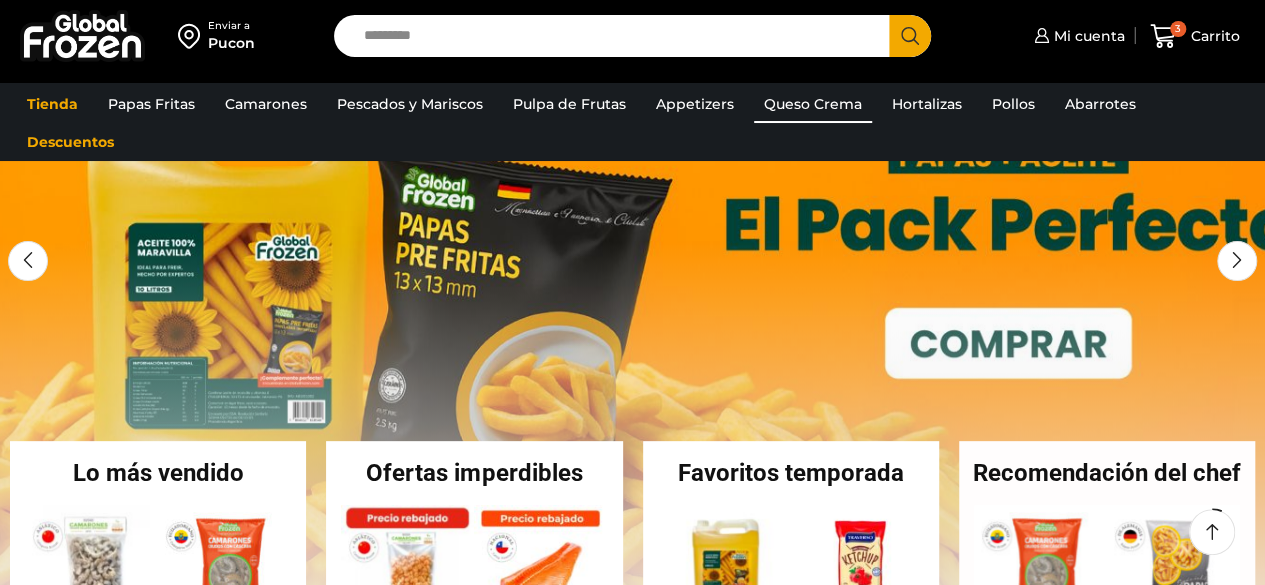 click on "Queso Crema" at bounding box center [813, 104] 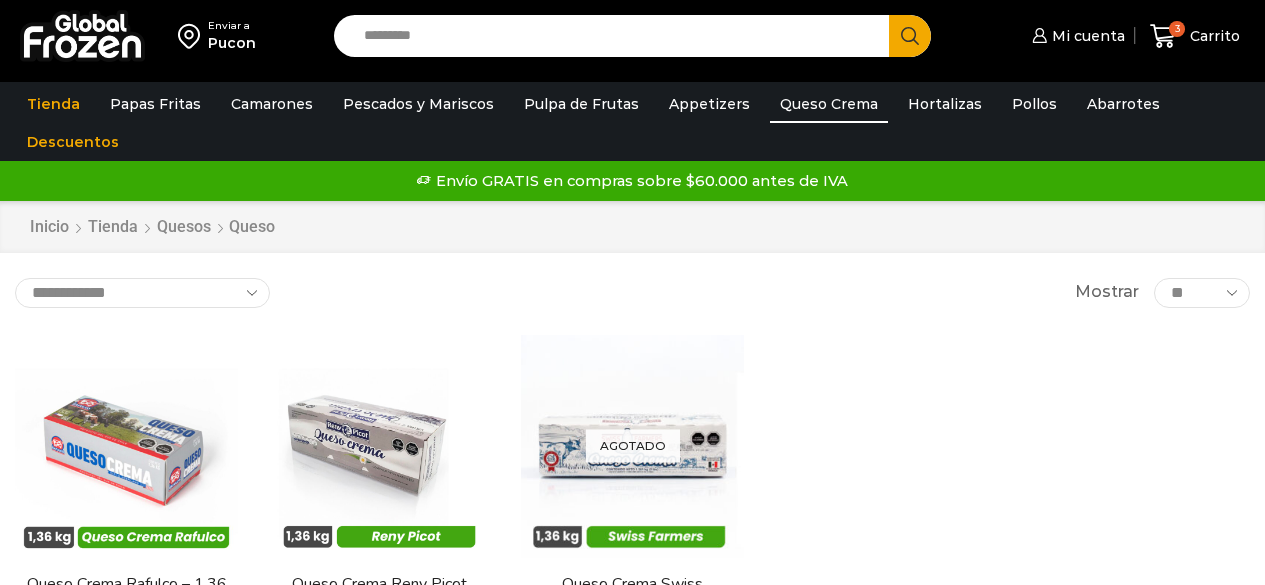 scroll, scrollTop: 0, scrollLeft: 0, axis: both 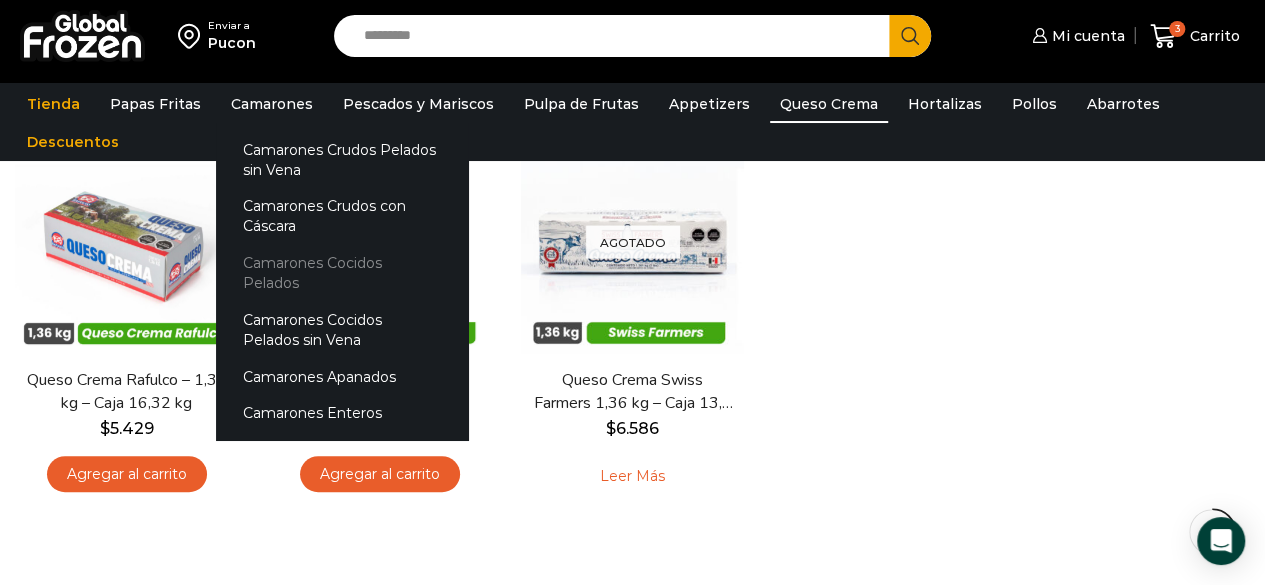 click on "Camarones Cocidos Pelados" at bounding box center (342, 273) 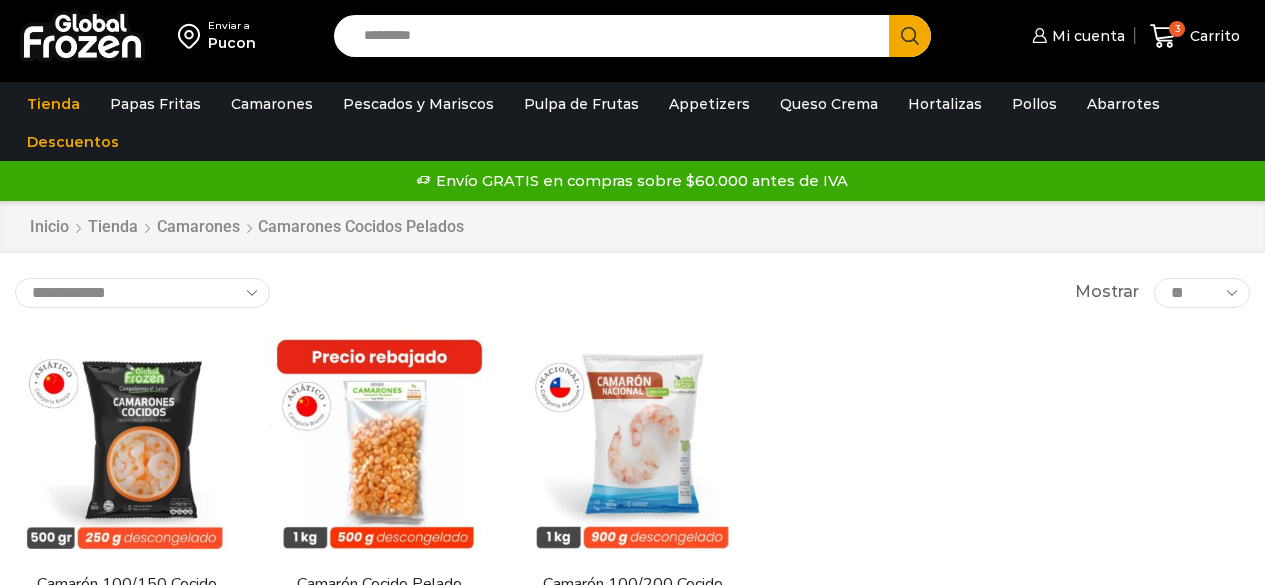 scroll, scrollTop: 0, scrollLeft: 0, axis: both 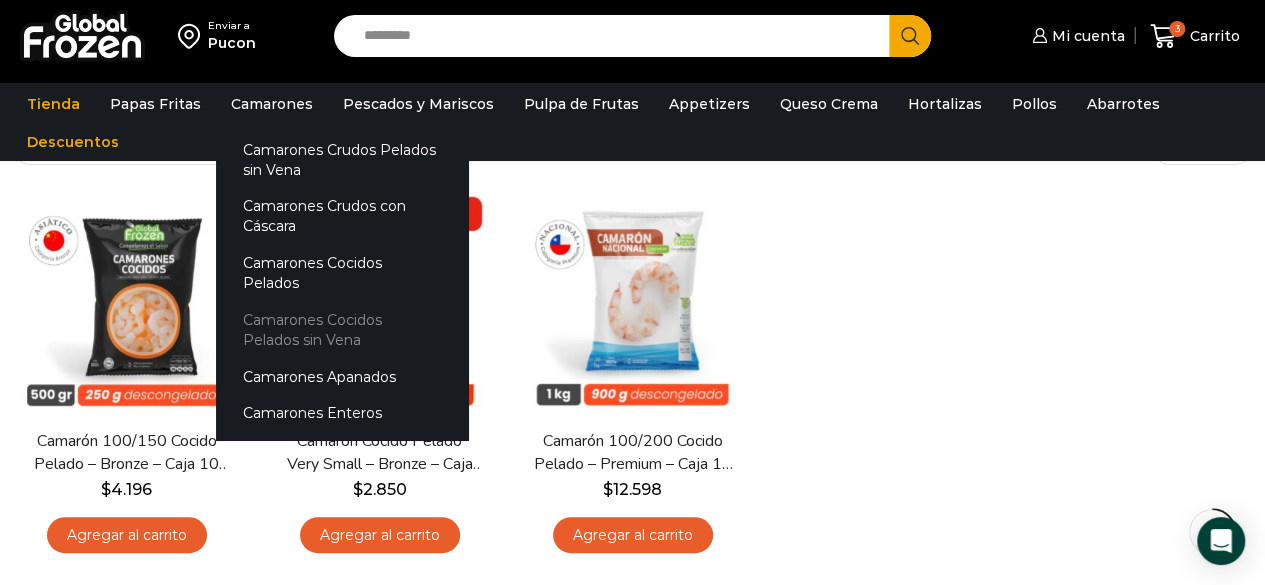 click on "Camarones Cocidos Pelados sin Vena" at bounding box center (342, 330) 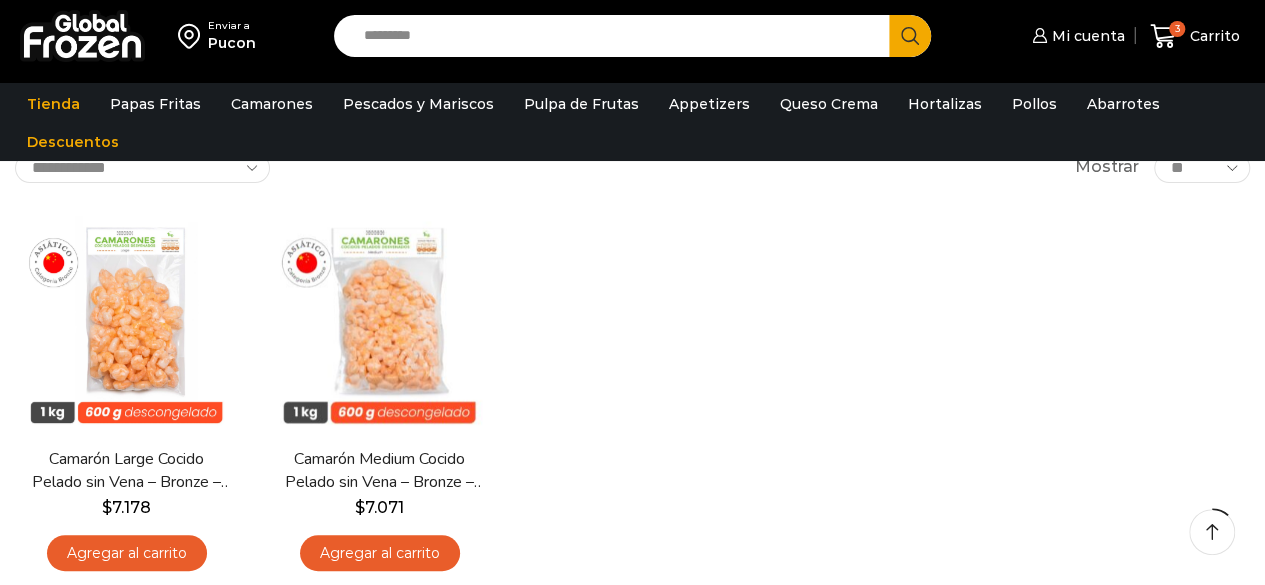scroll, scrollTop: 0, scrollLeft: 0, axis: both 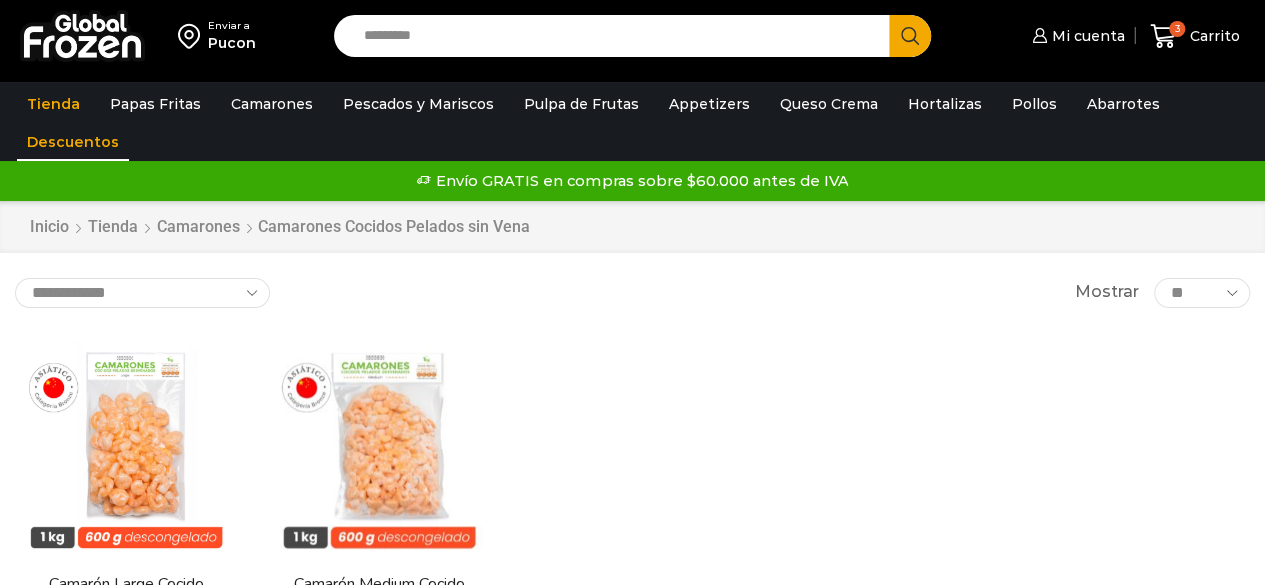 click on "Descuentos" at bounding box center [73, 142] 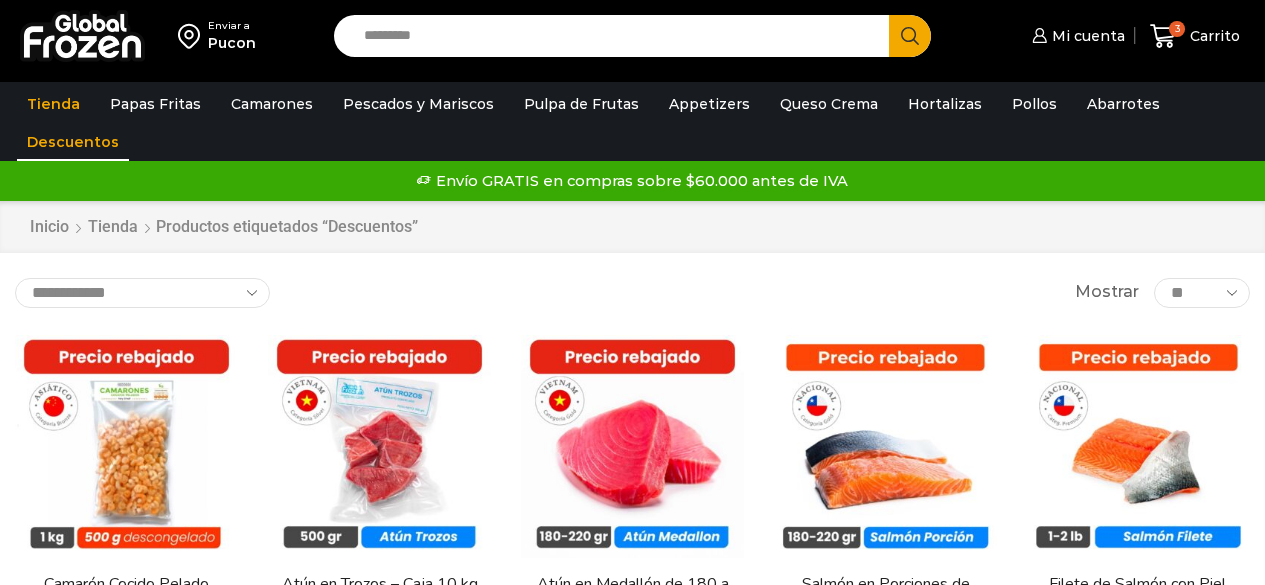 scroll, scrollTop: 0, scrollLeft: 0, axis: both 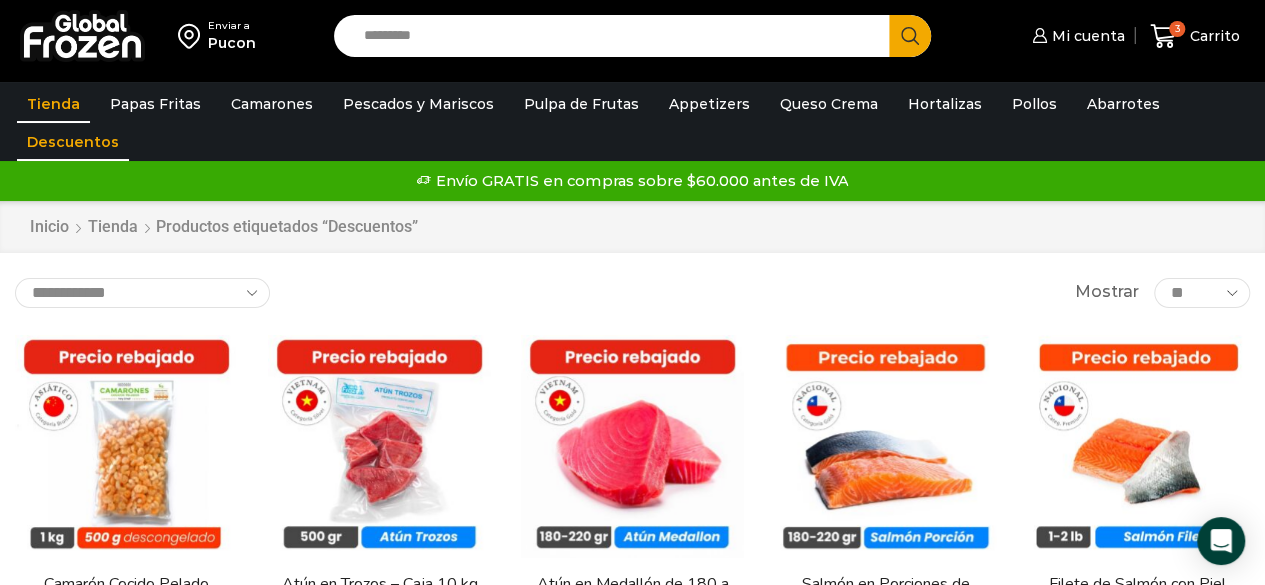 click on "Tienda" at bounding box center (53, 104) 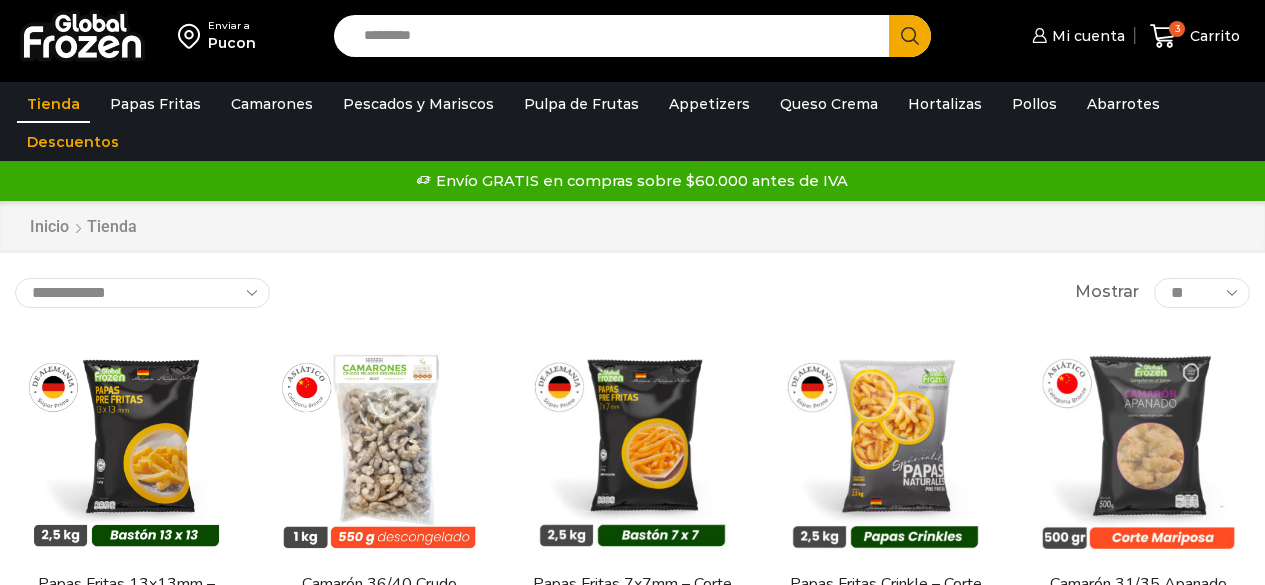 scroll, scrollTop: 0, scrollLeft: 0, axis: both 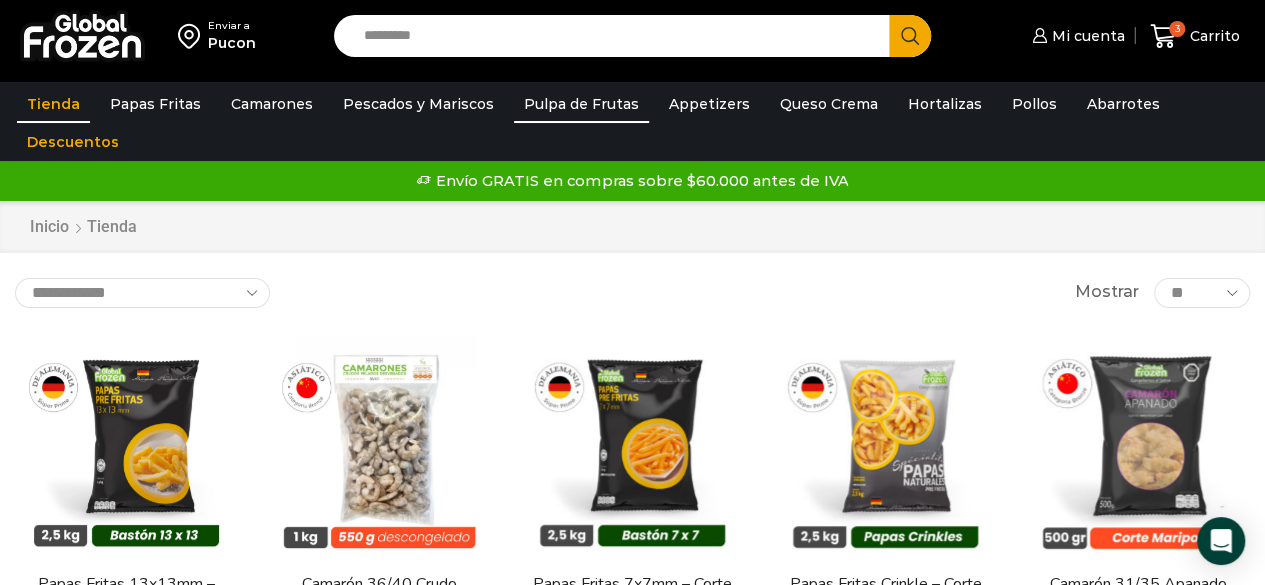 click on "Pulpa de Frutas" at bounding box center (581, 104) 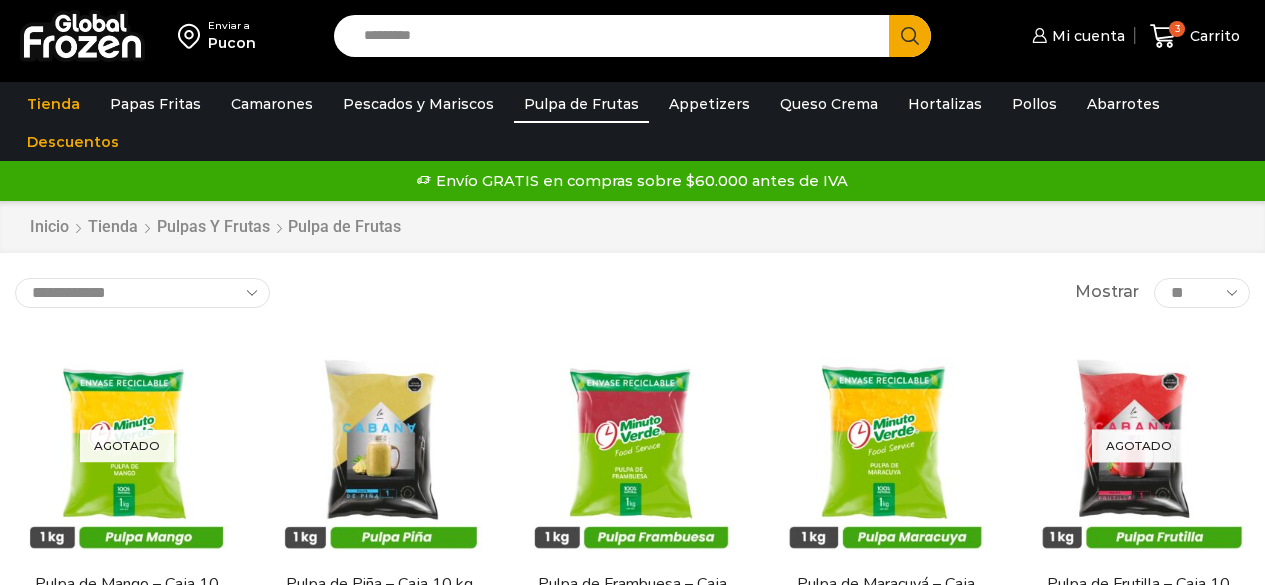 scroll, scrollTop: 0, scrollLeft: 0, axis: both 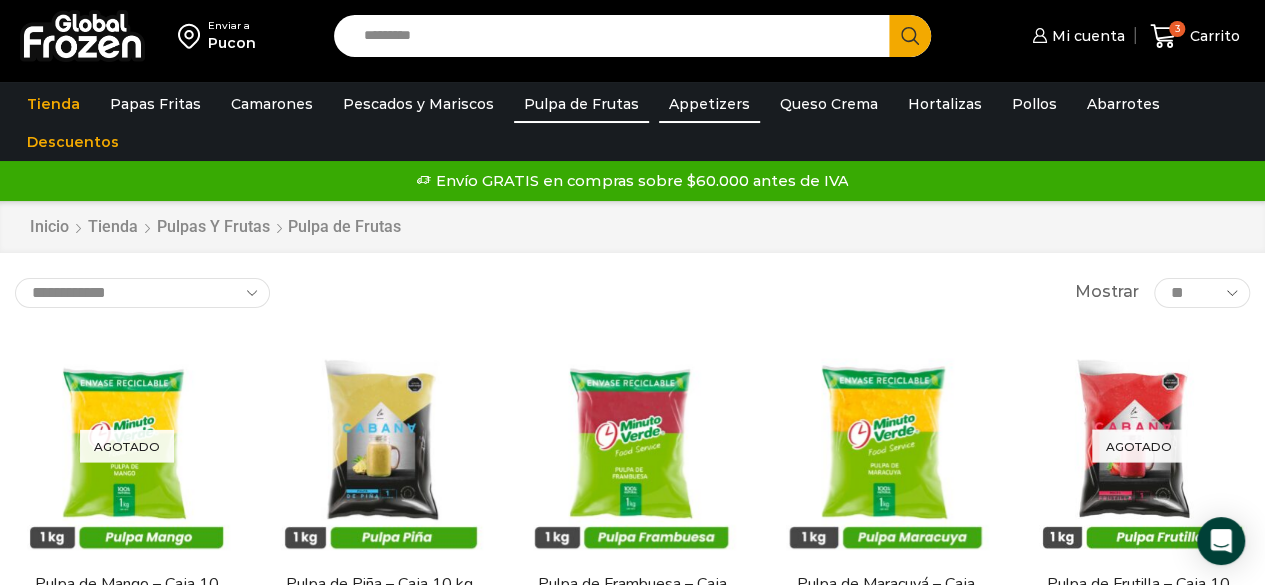 click on "Appetizers" at bounding box center [709, 104] 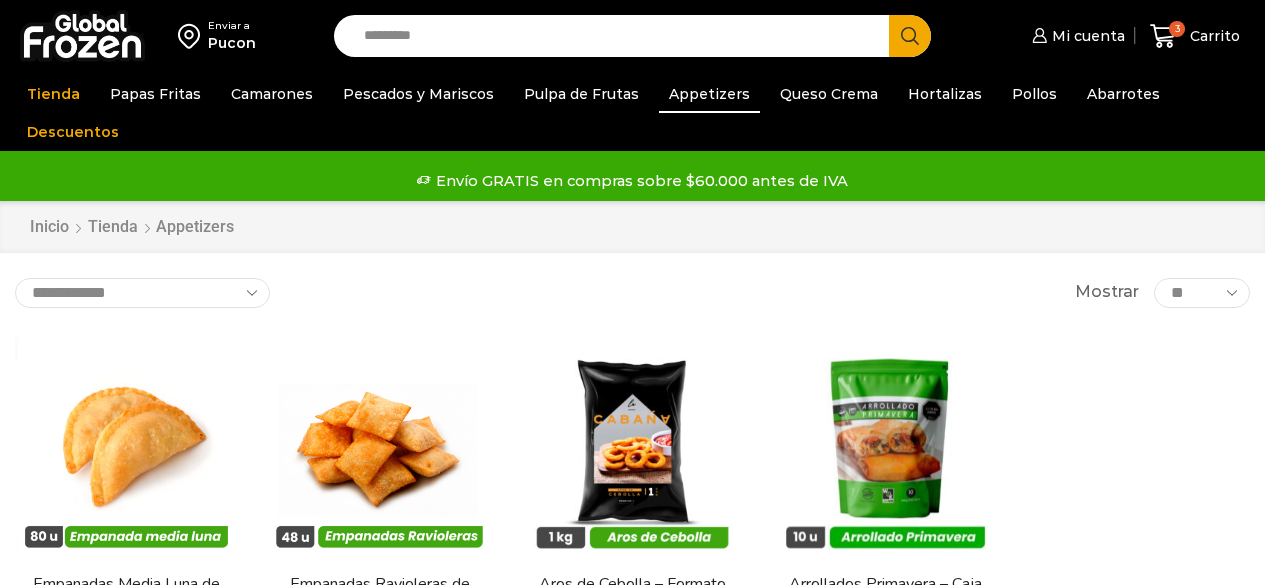 scroll, scrollTop: 0, scrollLeft: 0, axis: both 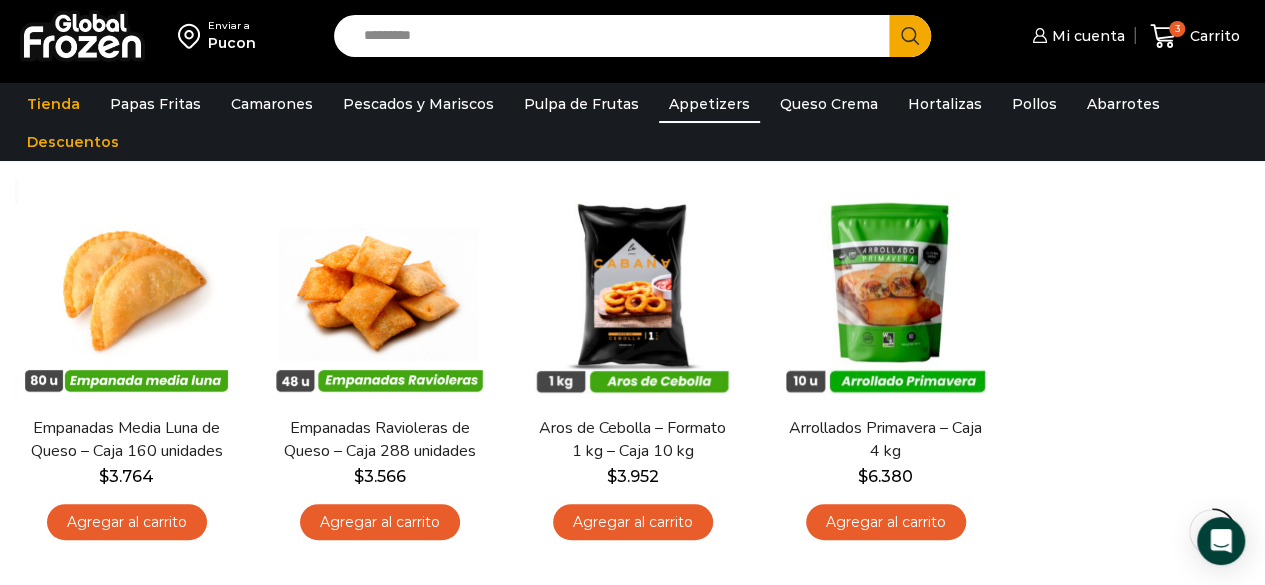 click on "En stock
Vista Rápida
Empanadas Media Luna de Queso – Caja 160 unidades
$ 3.764
Agregar al carrito
En stock
Vista Rápida
Empanadas Ravioleras de Queso – Caja 288 unidades
$ 3.566" at bounding box center (632, 366) 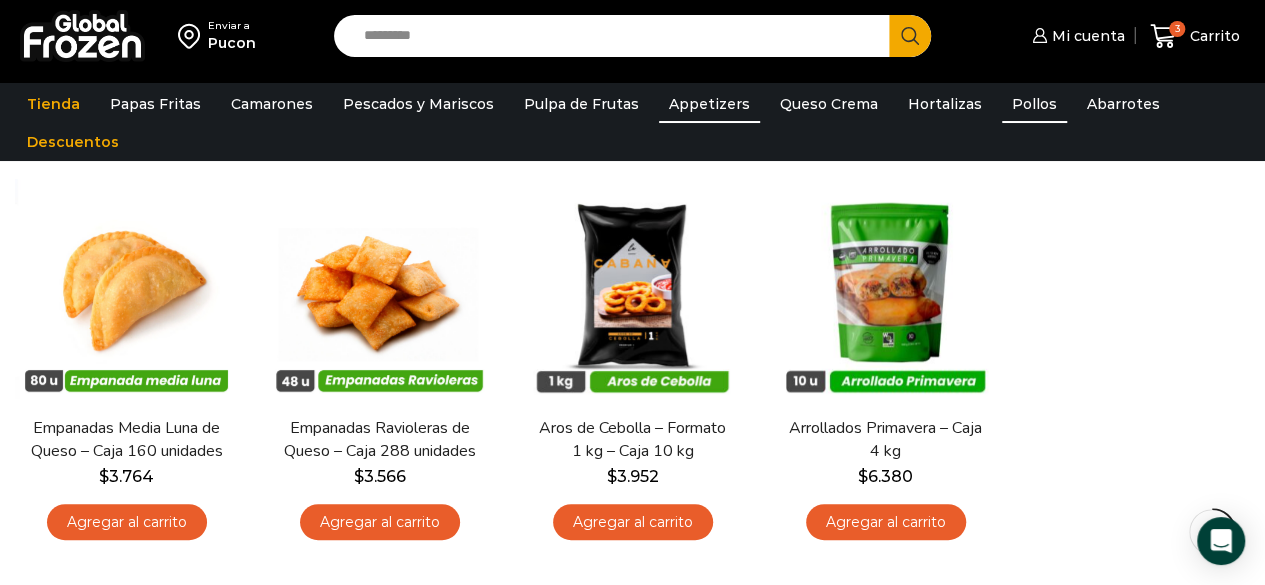 click on "Pollos" at bounding box center (1034, 104) 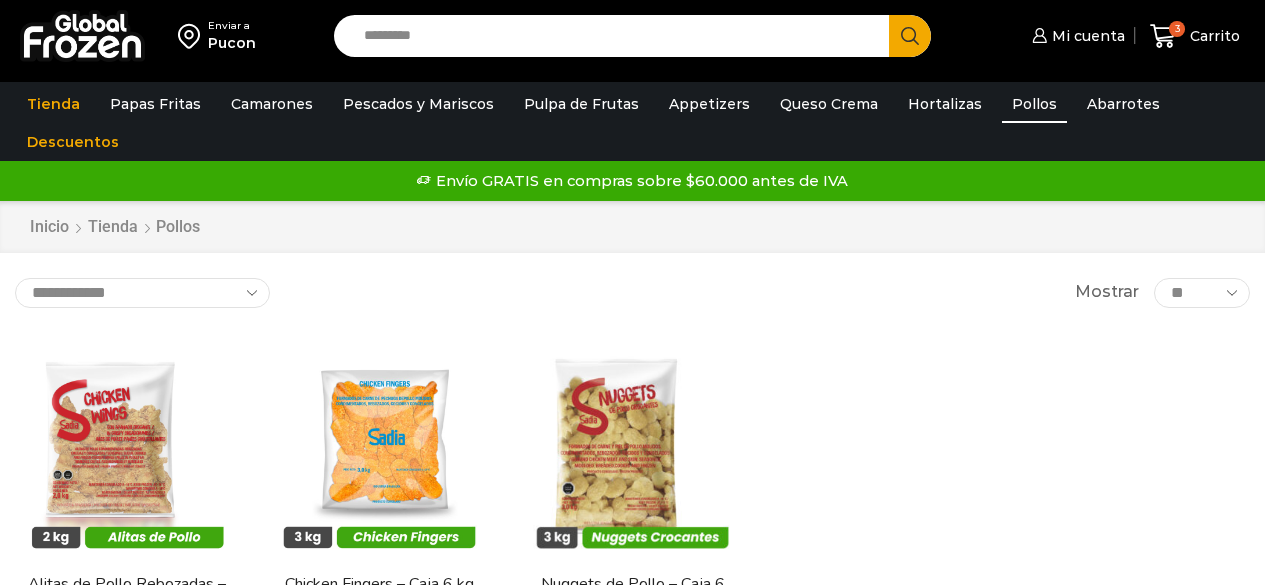 scroll, scrollTop: 0, scrollLeft: 0, axis: both 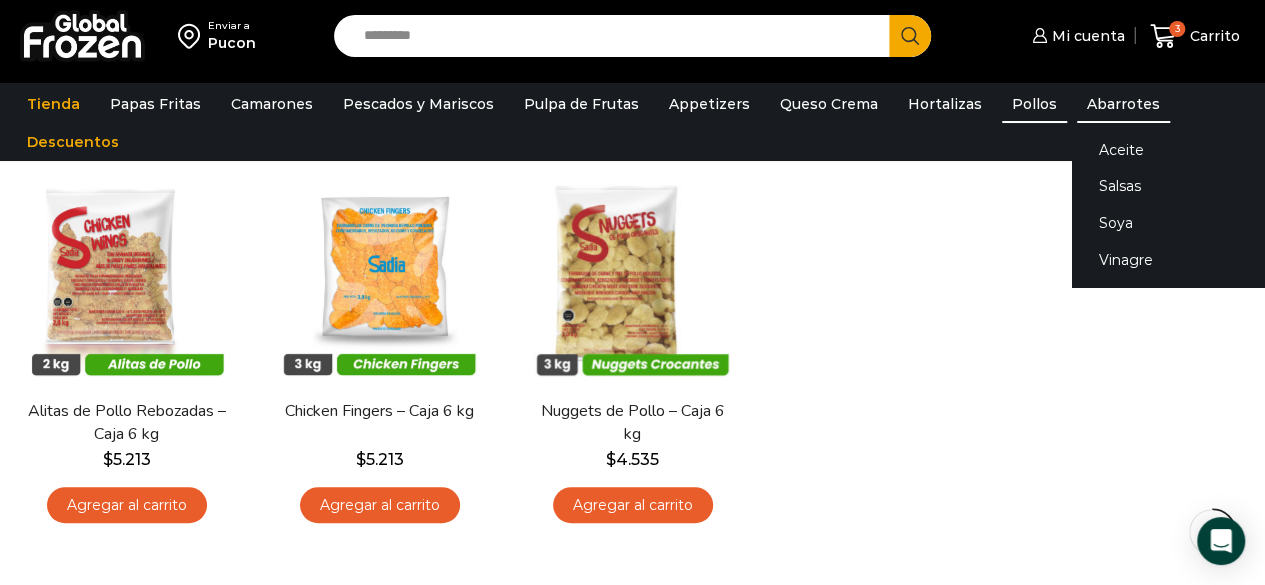 click on "Abarrotes" at bounding box center (1123, 104) 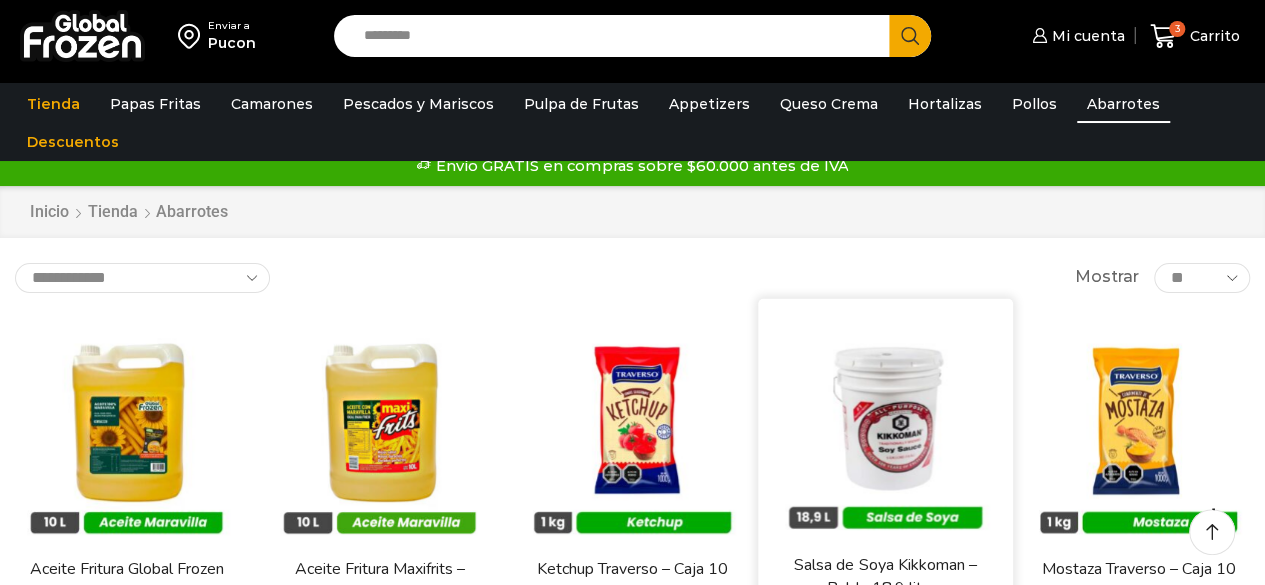 scroll, scrollTop: 32, scrollLeft: 0, axis: vertical 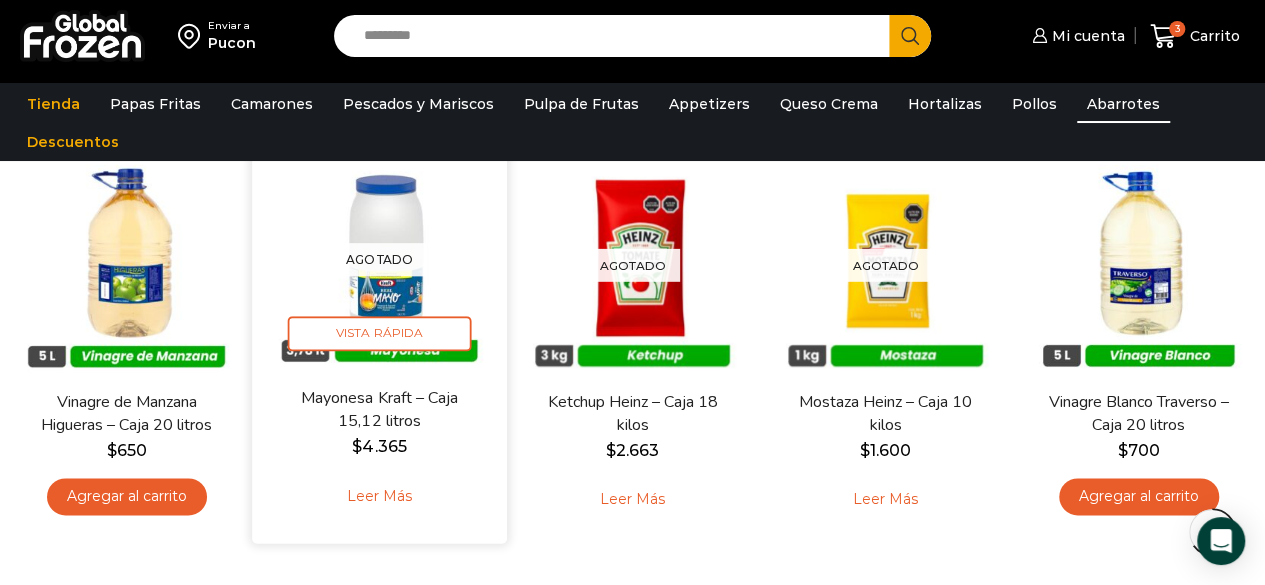 click on "Leer más" at bounding box center (379, 495) 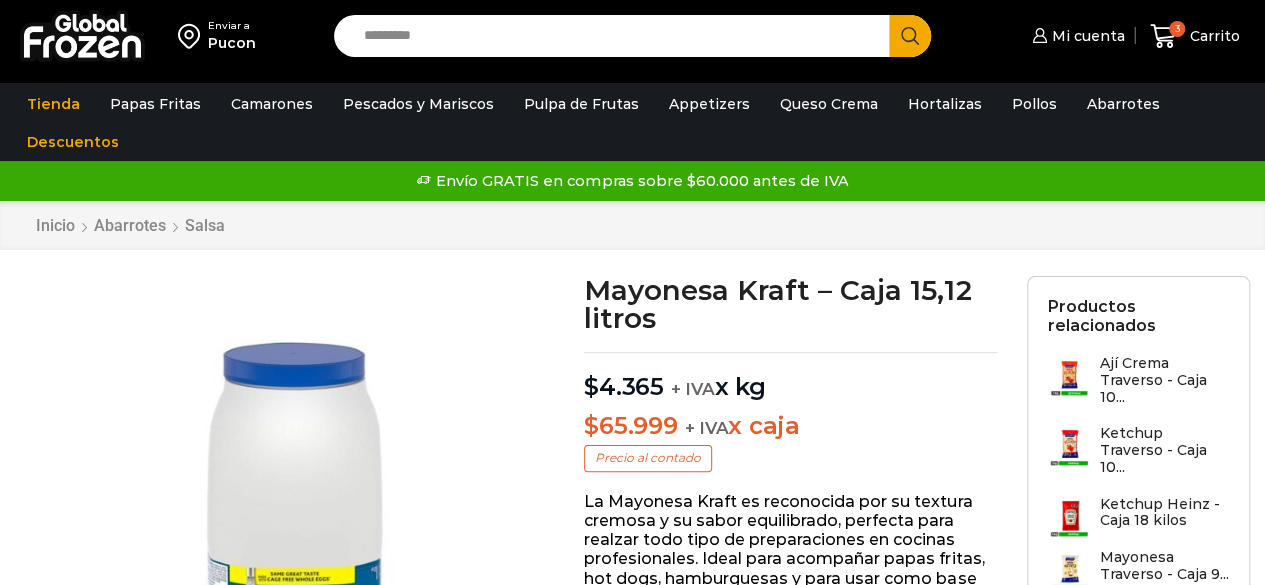 scroll, scrollTop: 20, scrollLeft: 0, axis: vertical 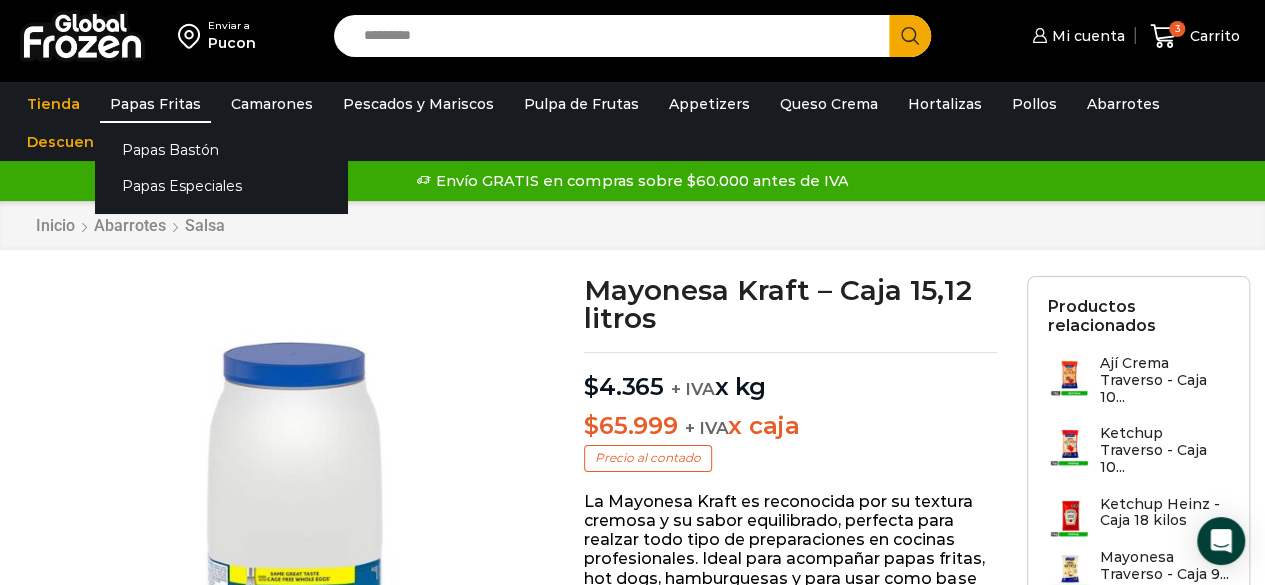 click on "Papas Fritas" at bounding box center [155, 104] 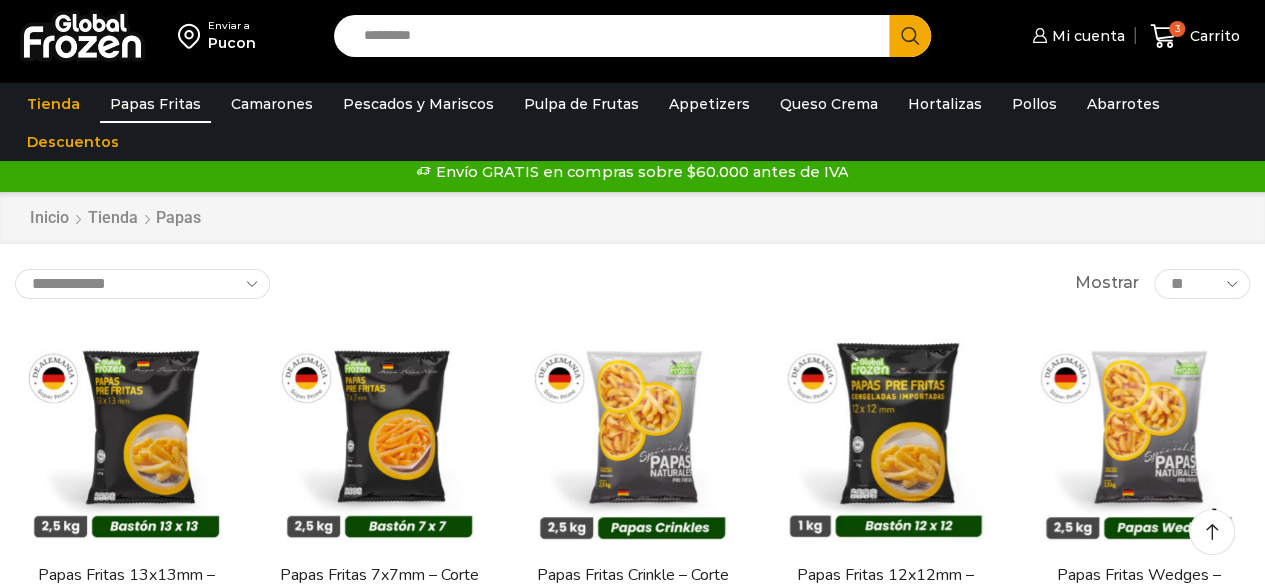 scroll, scrollTop: 61, scrollLeft: 0, axis: vertical 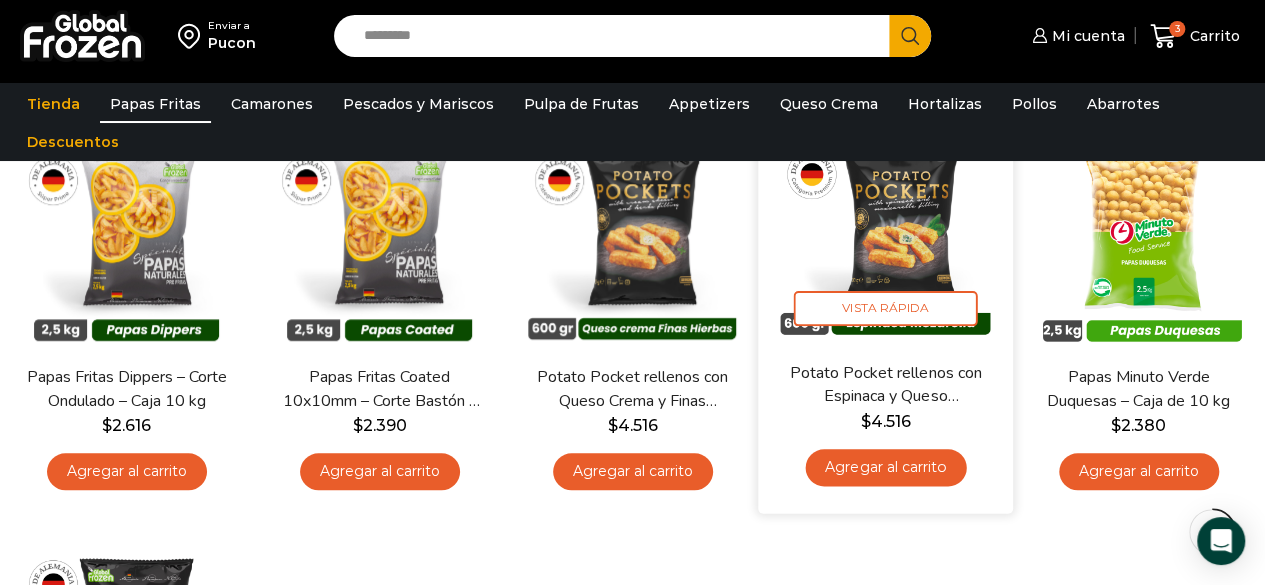 click at bounding box center (885, 234) 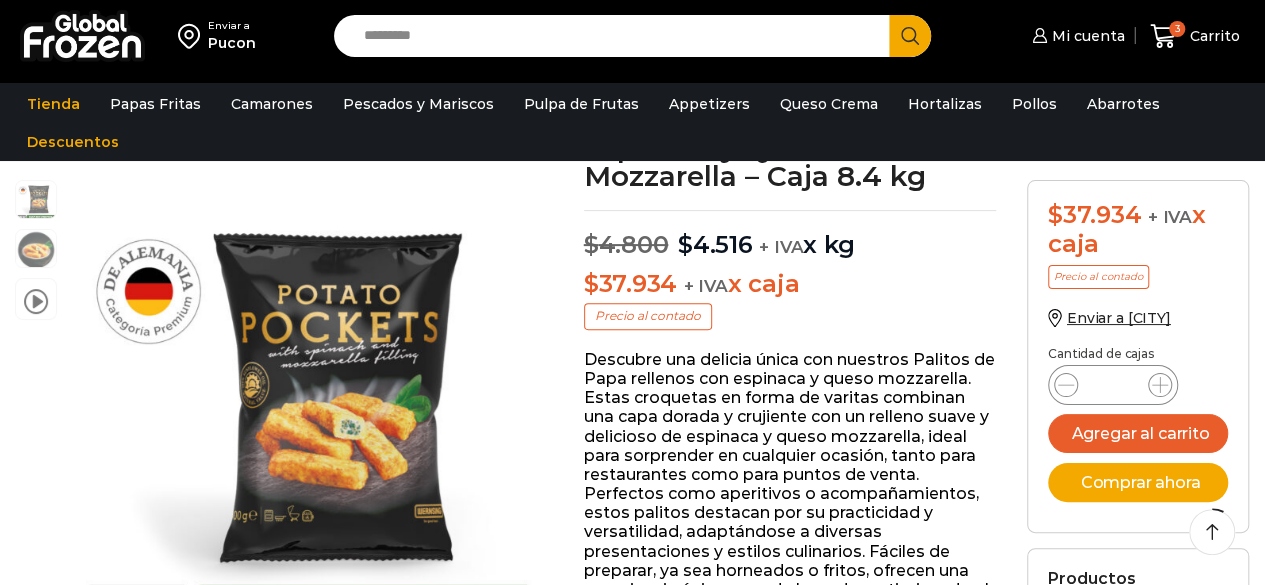 scroll, scrollTop: 194, scrollLeft: 0, axis: vertical 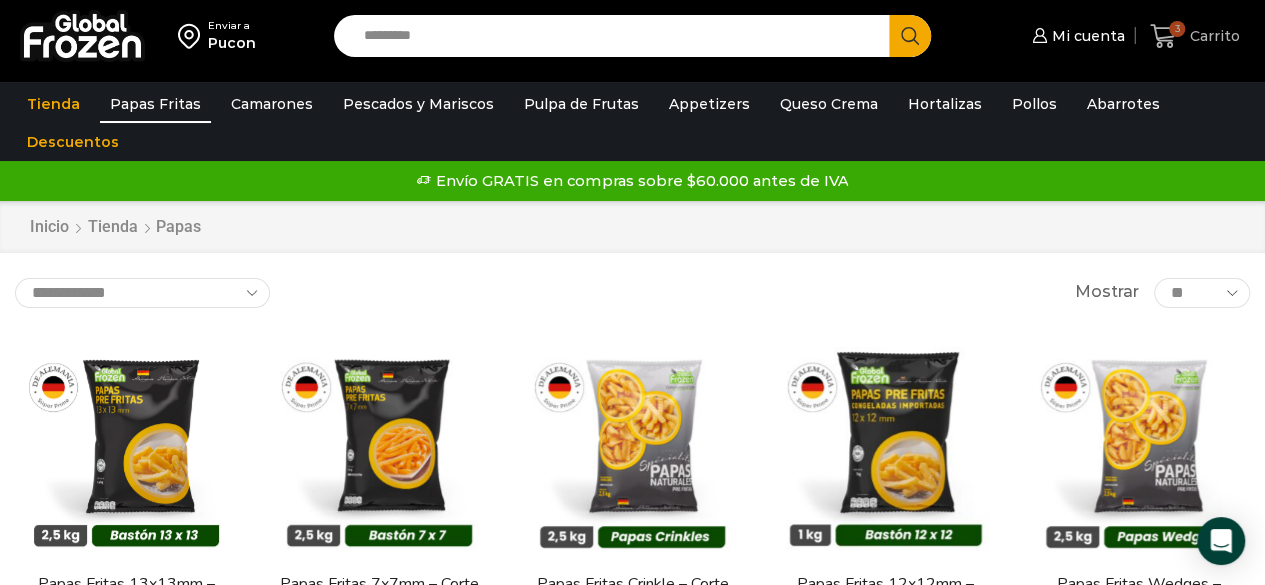 click on "Carrito" at bounding box center [1212, 36] 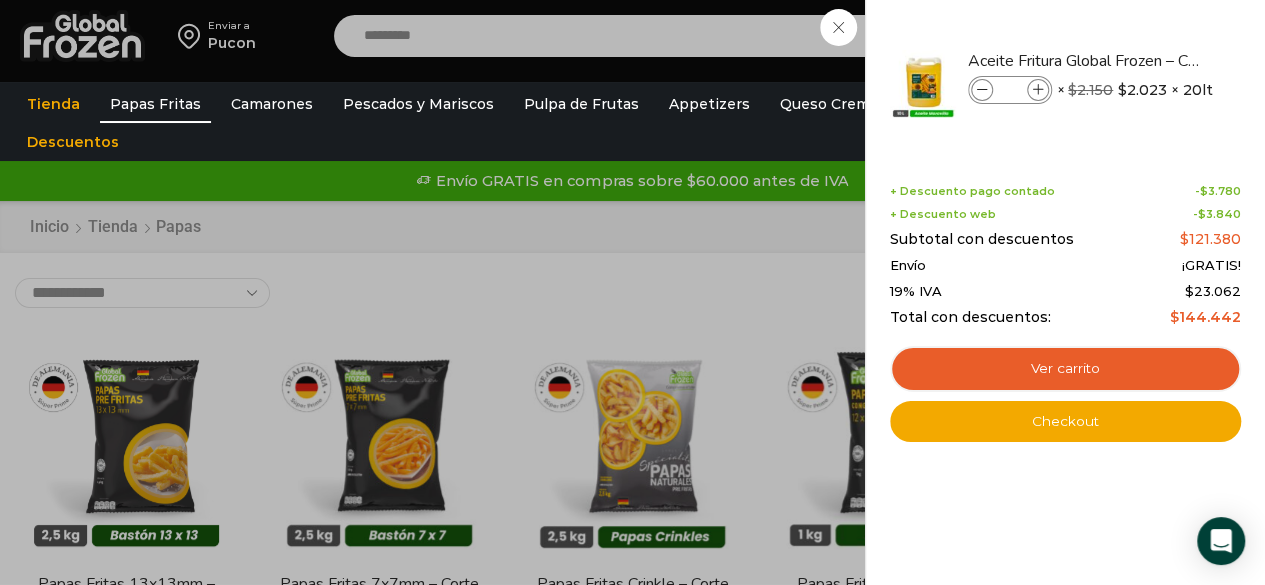 click on "3
Carrito
3
3
Shopping Cart
*
$" at bounding box center [1195, 36] 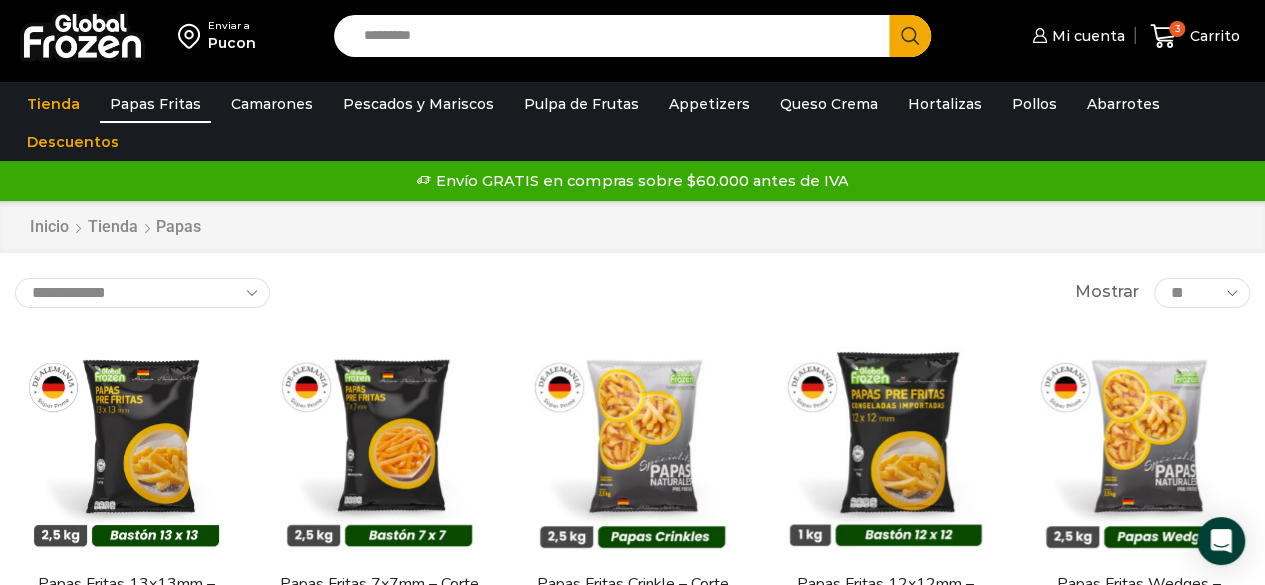 click on "Search input" at bounding box center (617, 36) 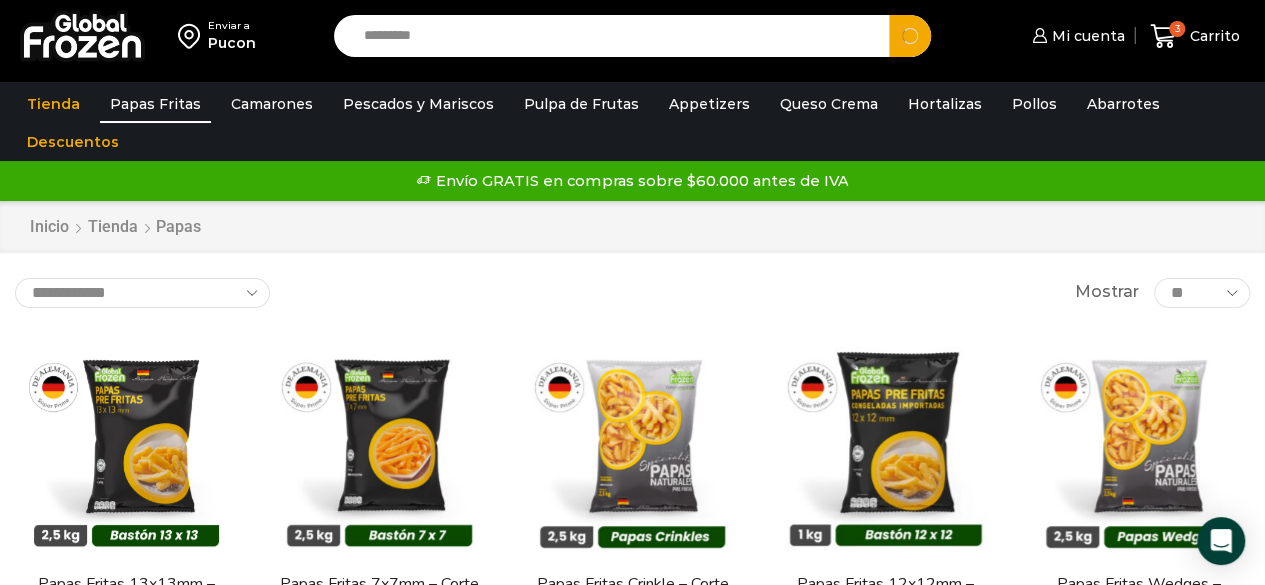 type on "*********" 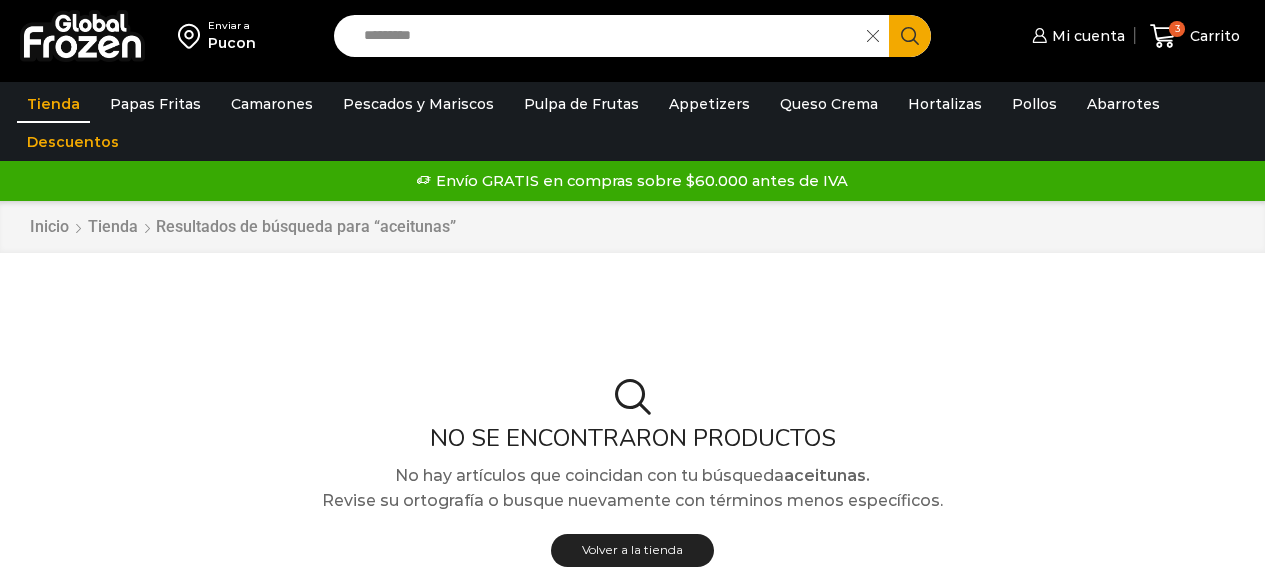 scroll, scrollTop: 0, scrollLeft: 0, axis: both 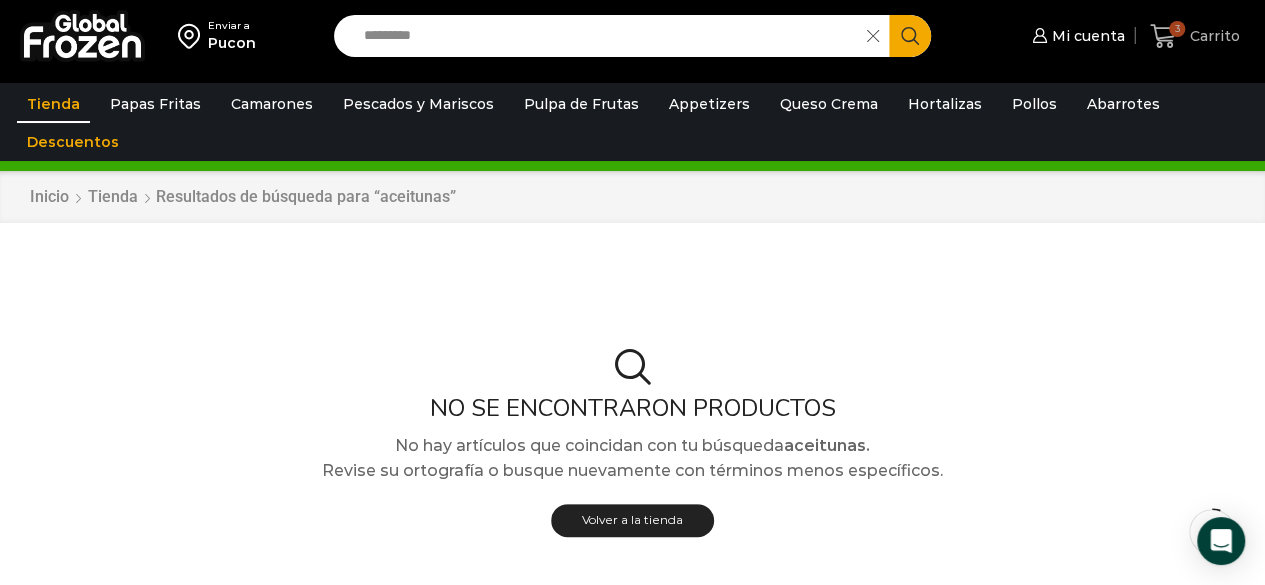click on "Carrito" at bounding box center [1212, 36] 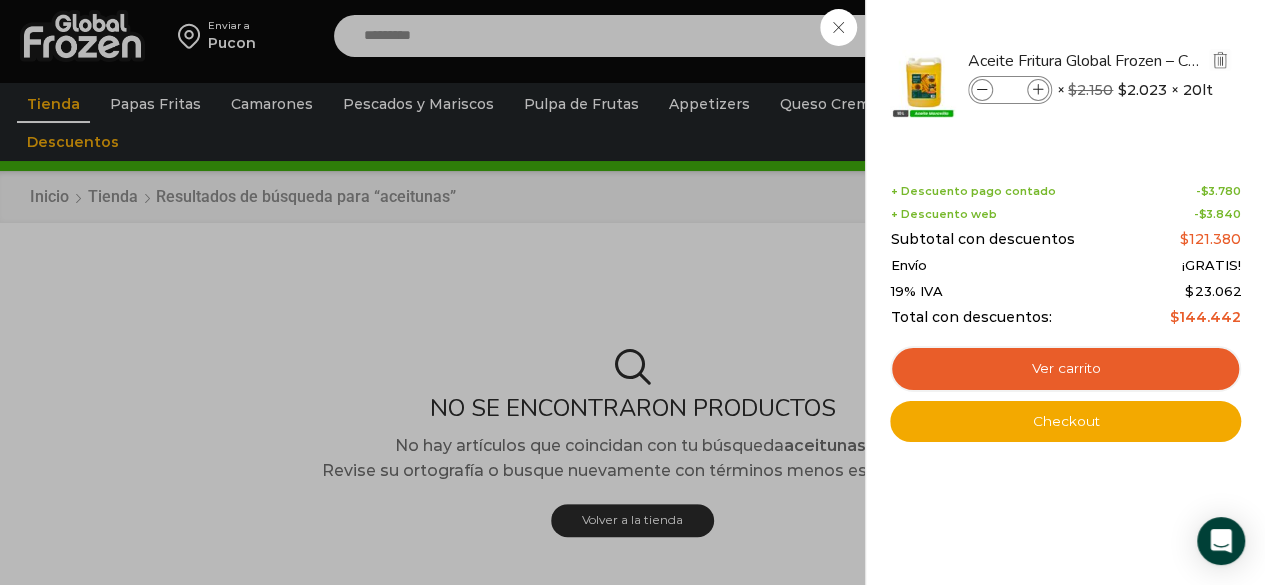 click at bounding box center [923, 85] 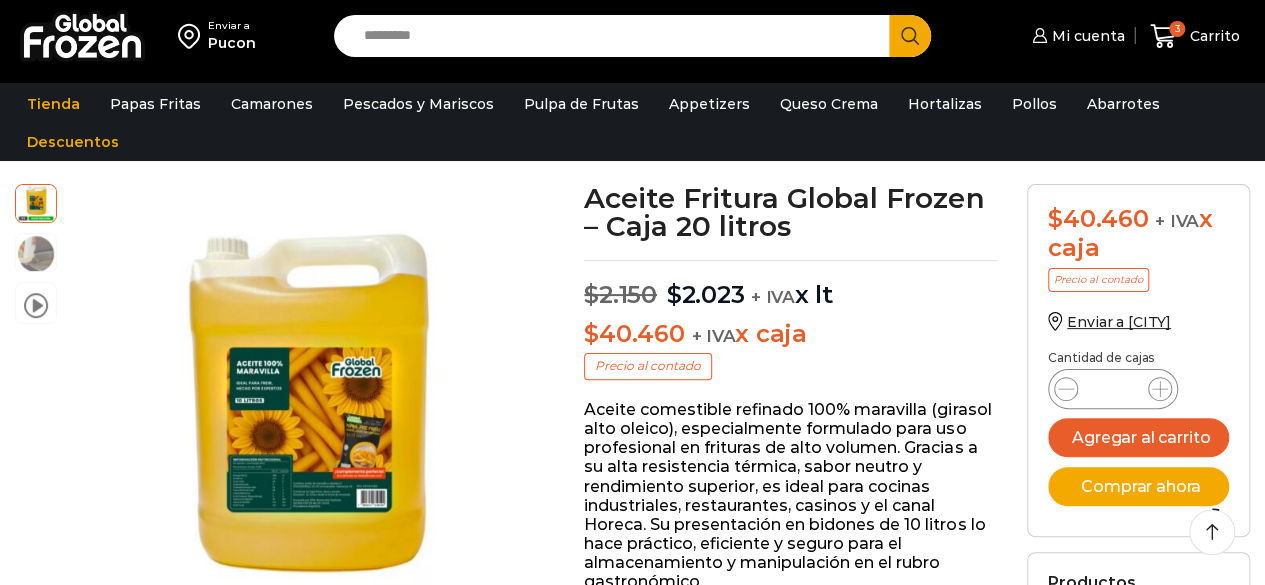 scroll, scrollTop: 102, scrollLeft: 0, axis: vertical 